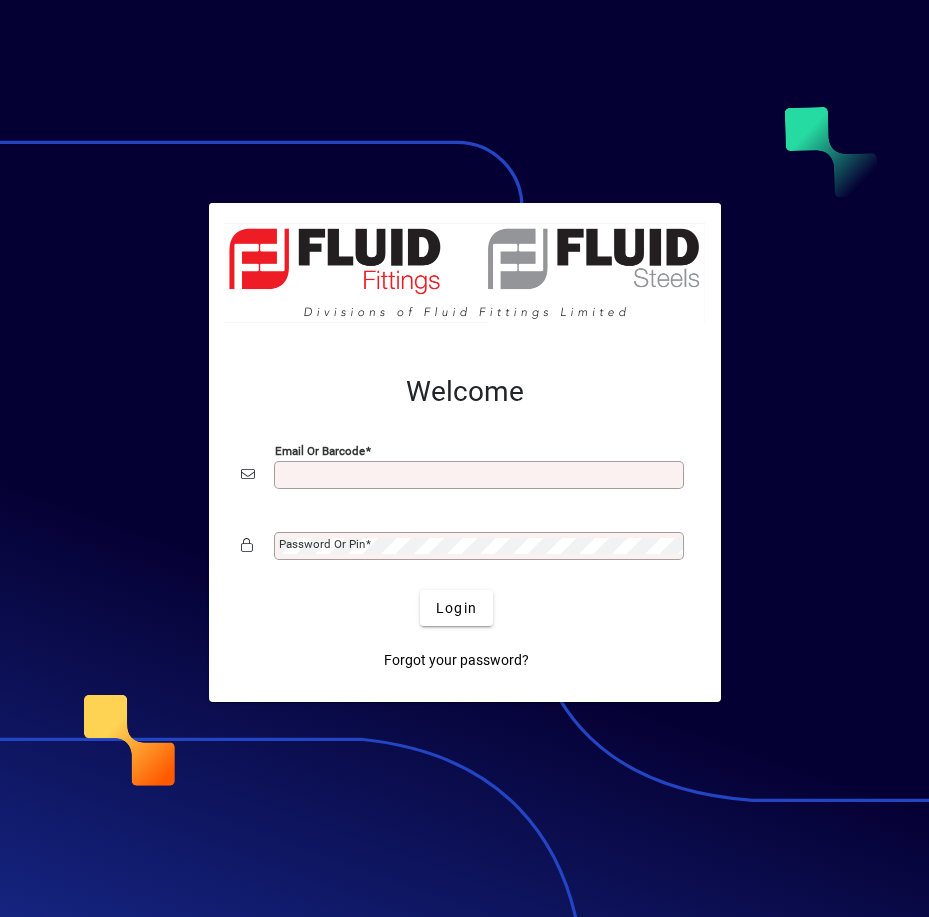 scroll, scrollTop: 0, scrollLeft: 0, axis: both 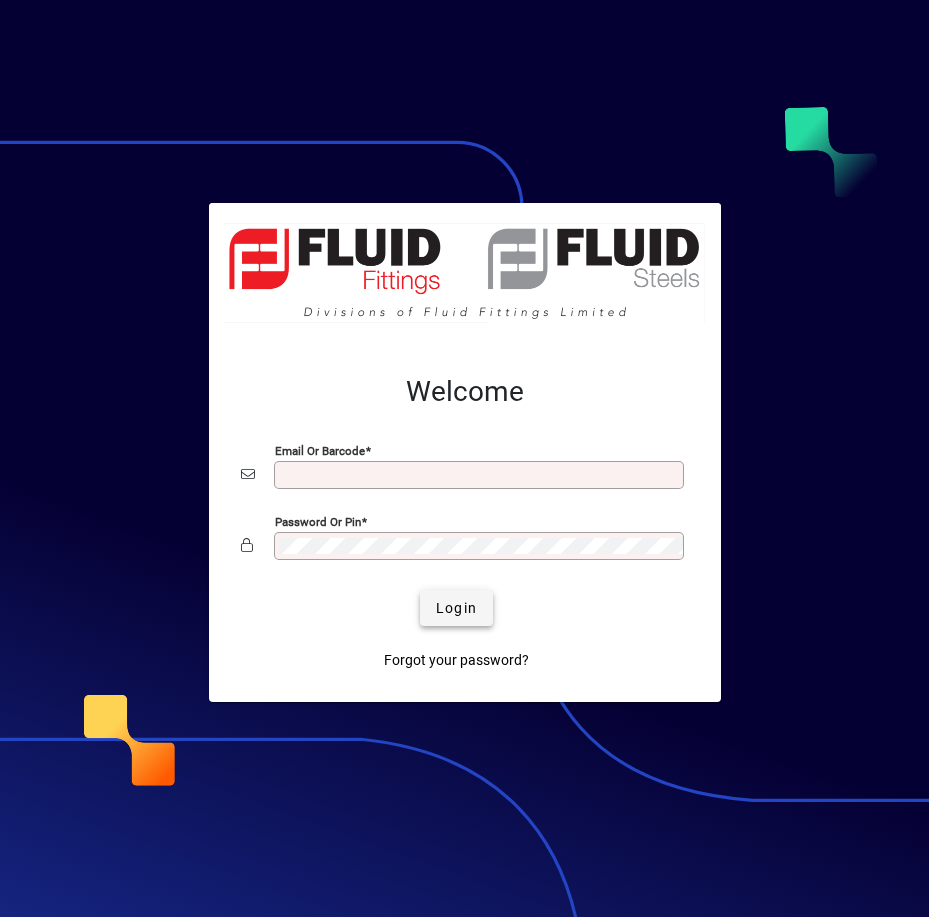 type on "**********" 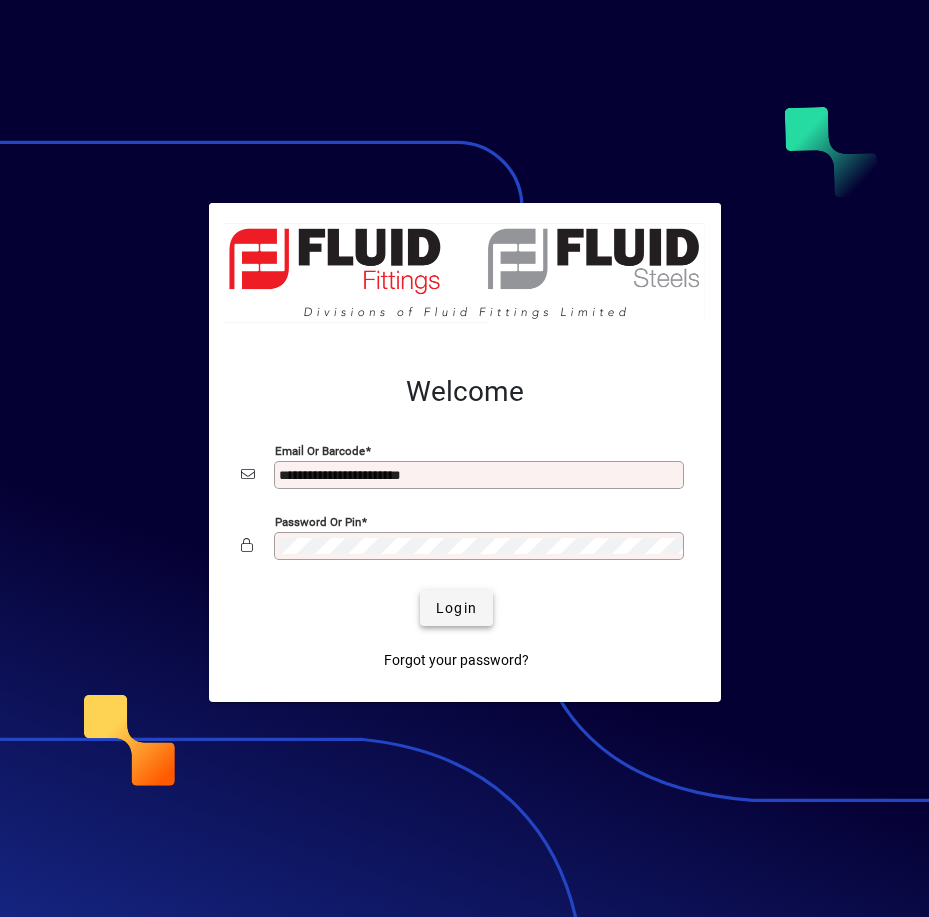 click on "Login" 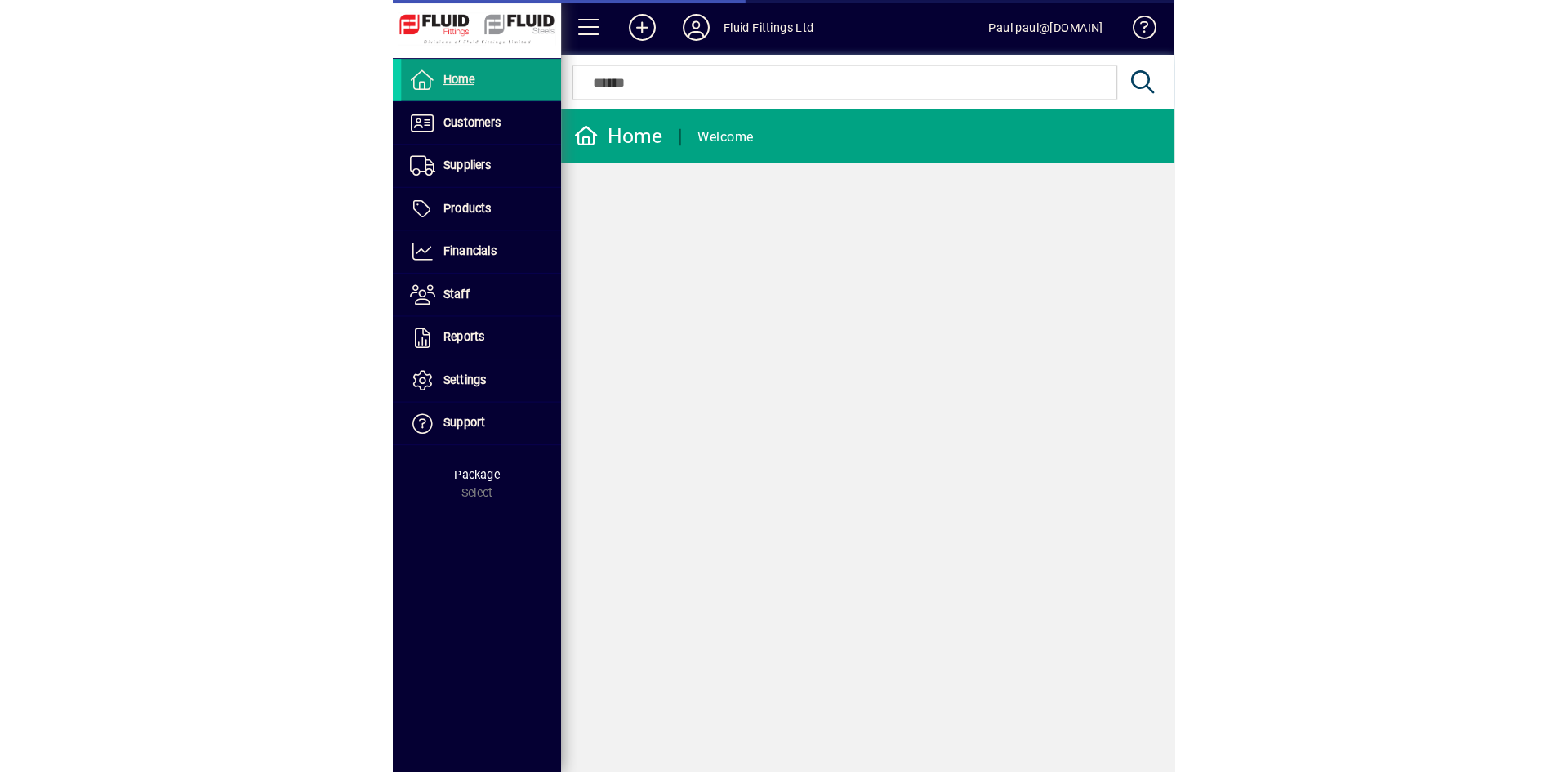 scroll, scrollTop: 0, scrollLeft: 0, axis: both 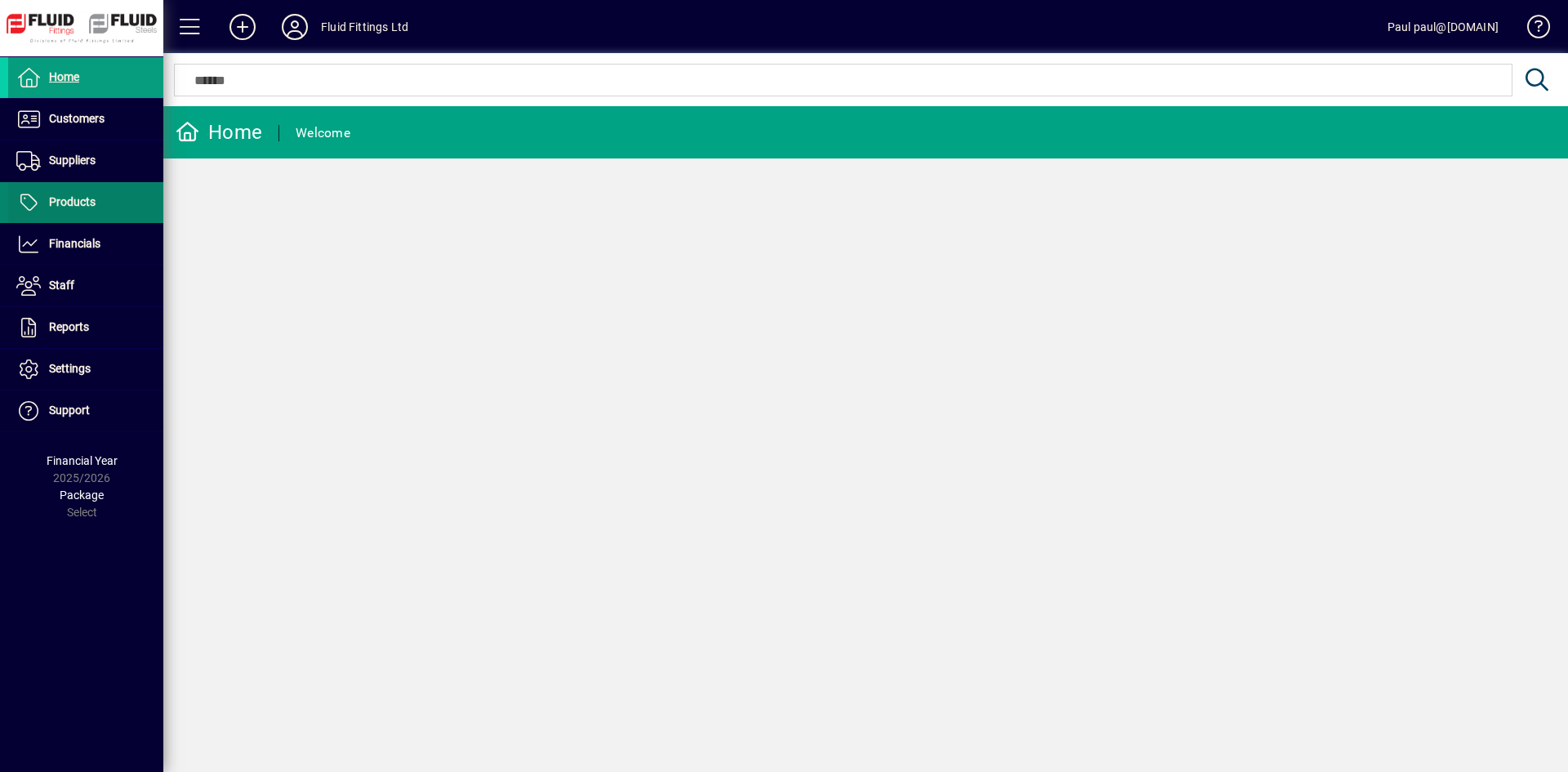 click on "Products" at bounding box center [72, 202] 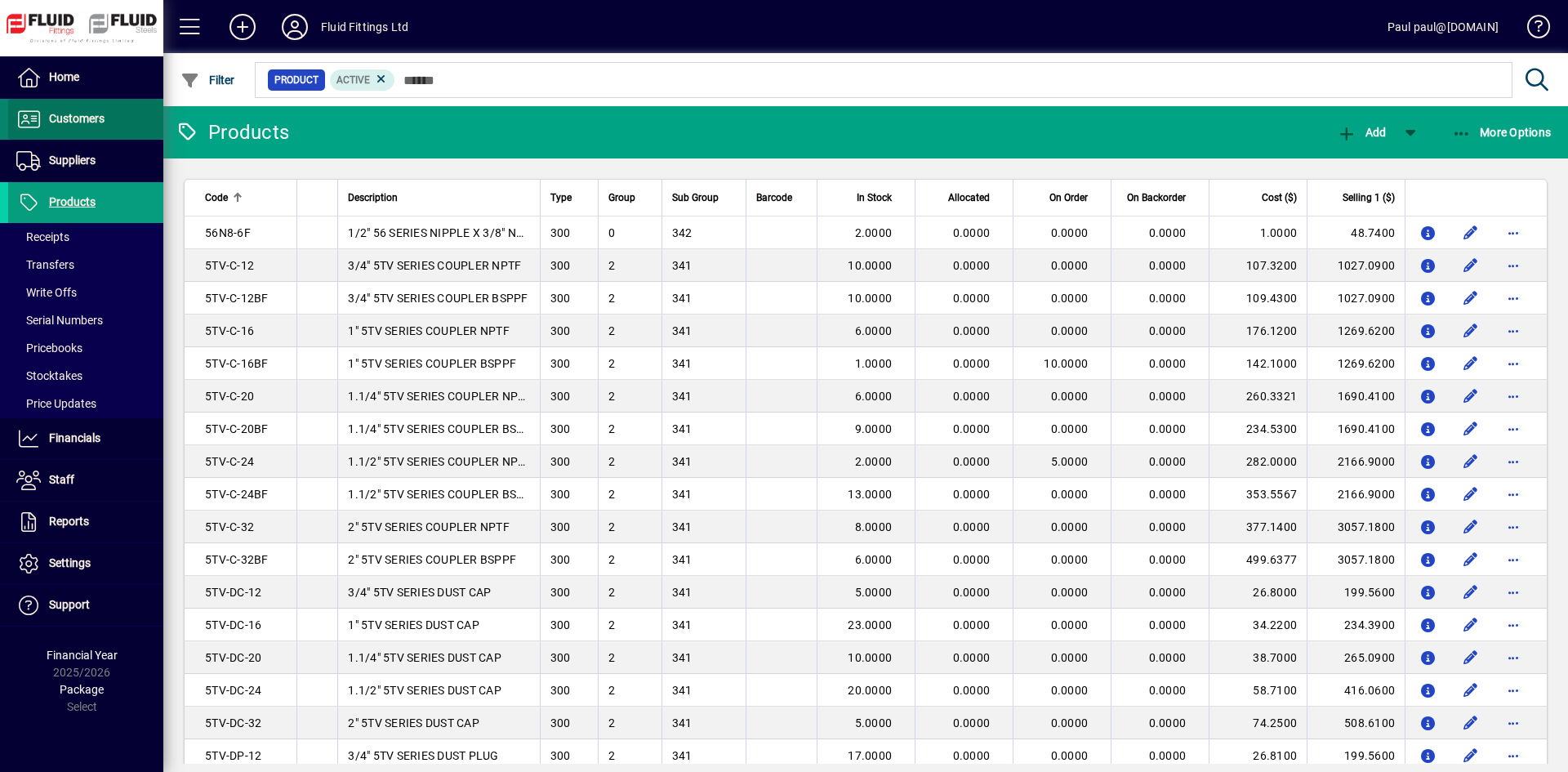 click on "Customers" at bounding box center [56, 119] 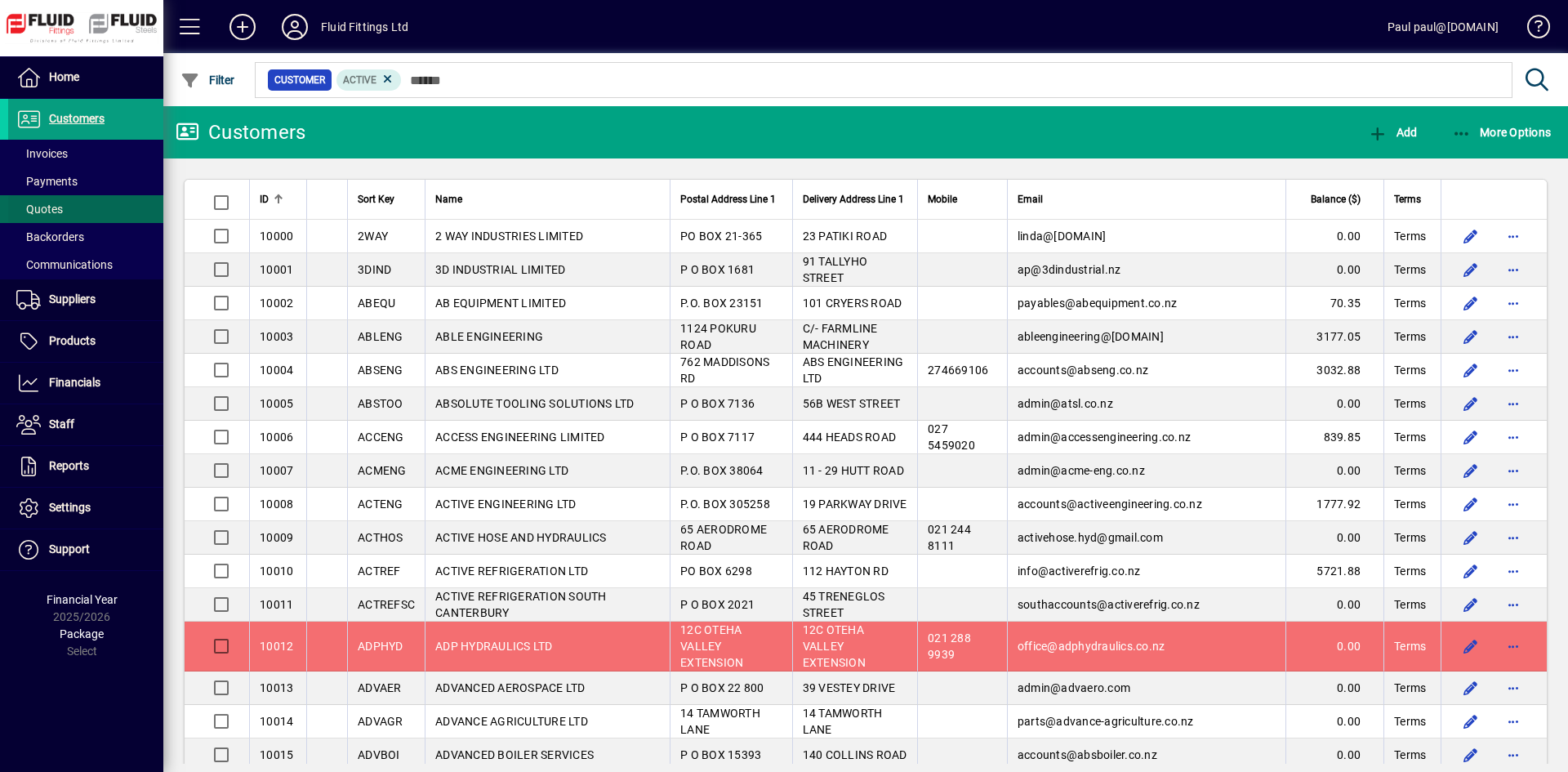 click on "Quotes" at bounding box center [39, 209] 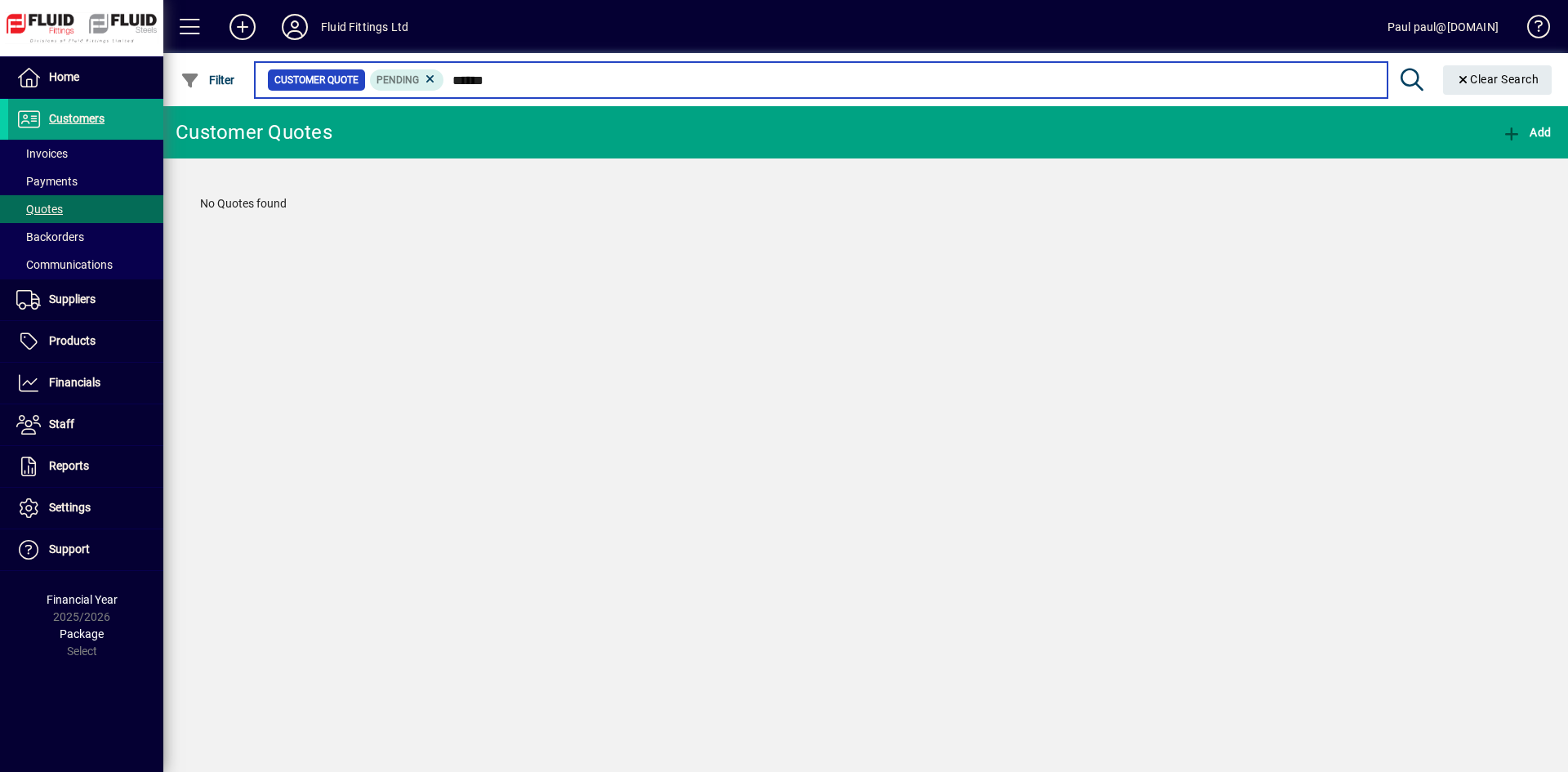 click on "******" at bounding box center [909, 80] 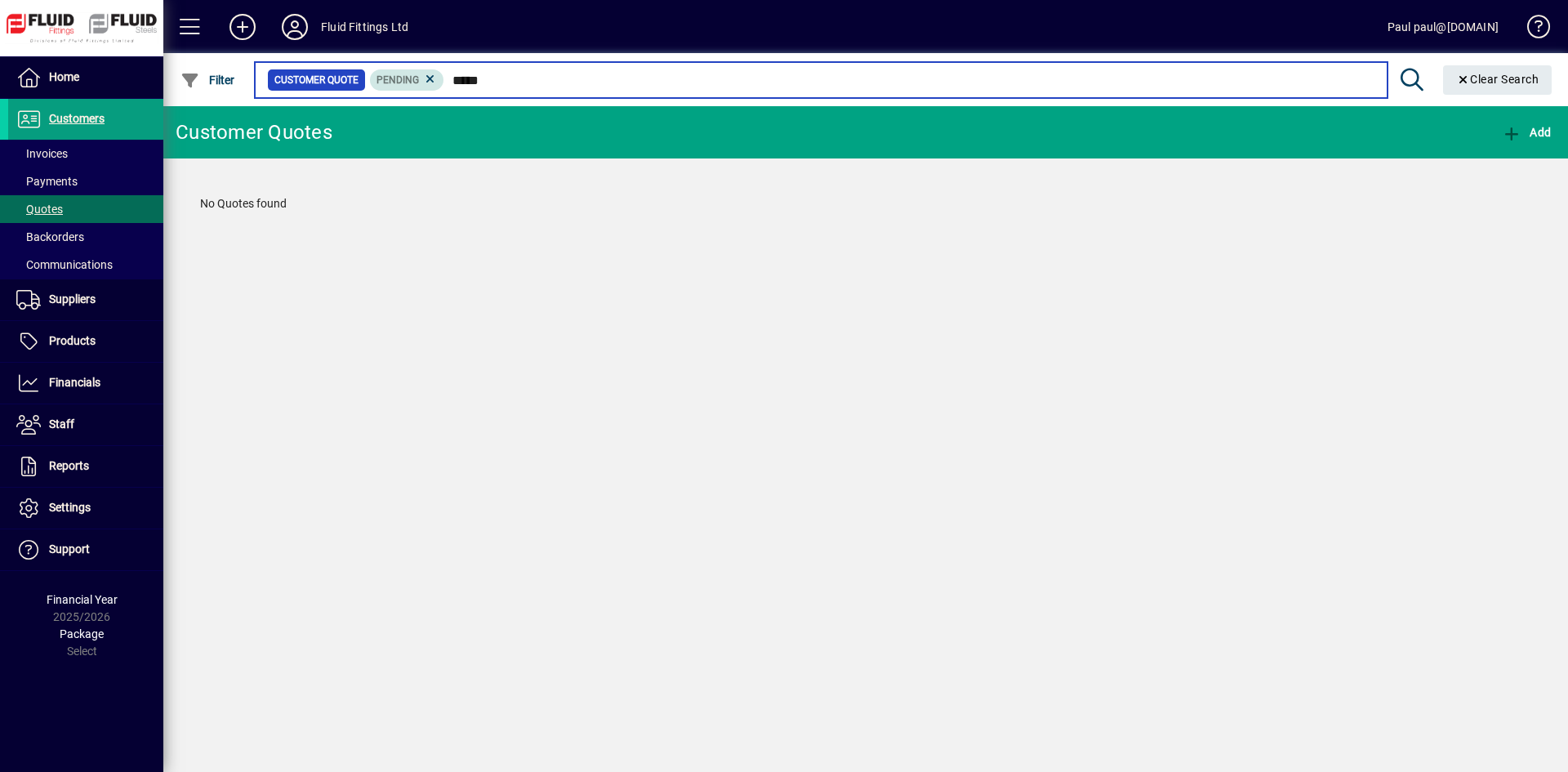 type on "*****" 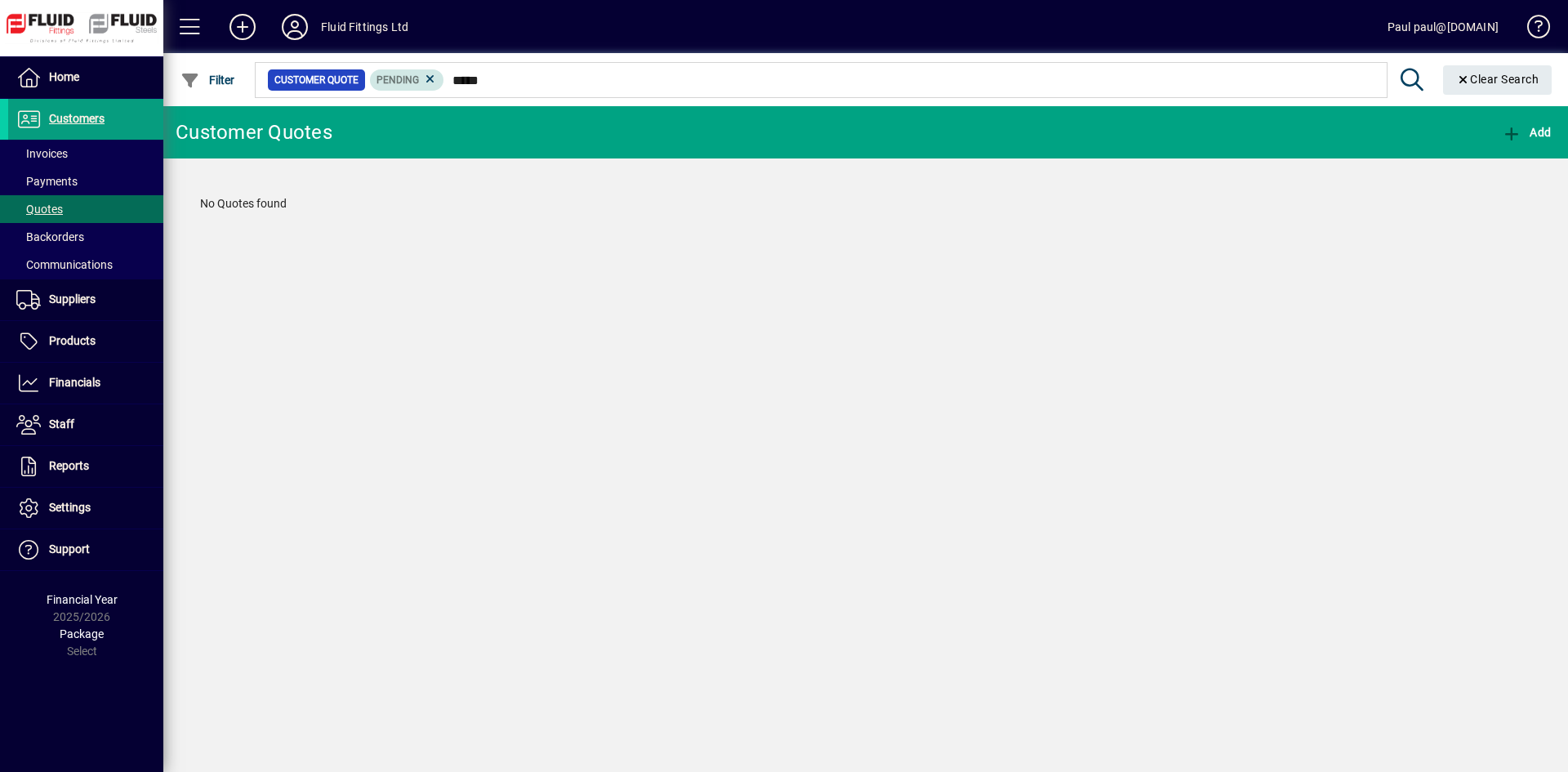 click on "Pending" at bounding box center (398, 80) 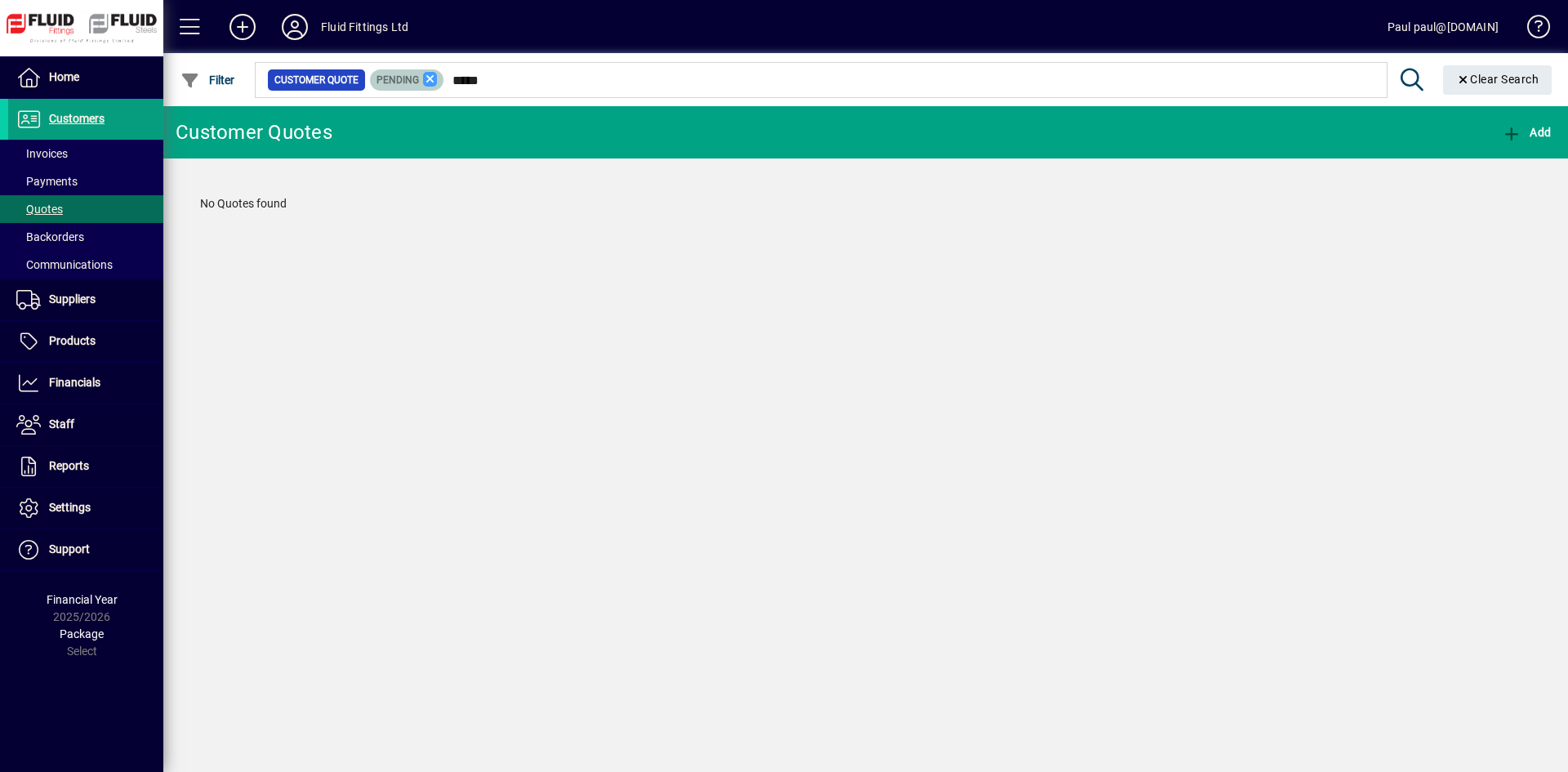 click at bounding box center [430, 79] 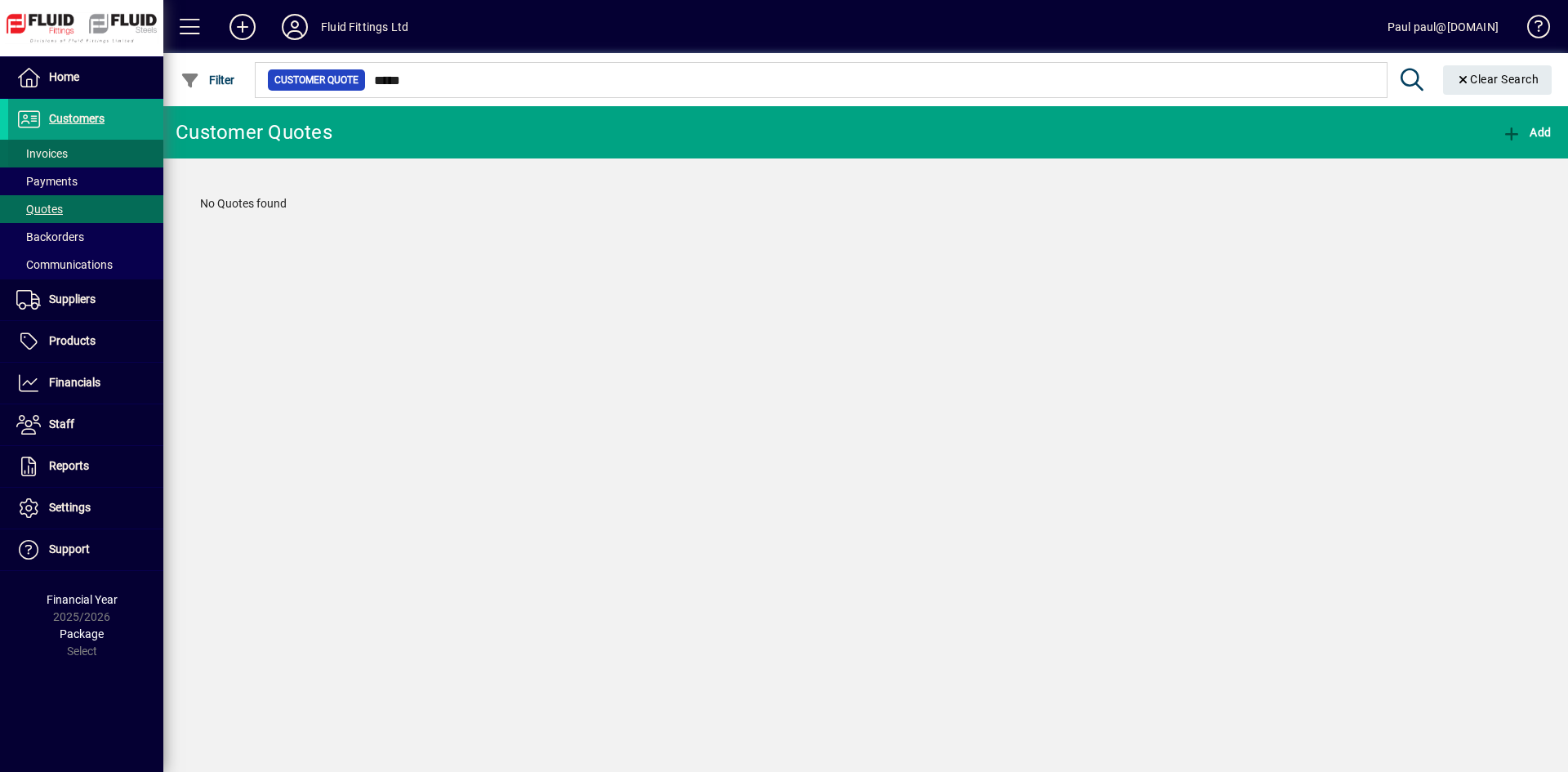 click on "Invoices" at bounding box center [42, 154] 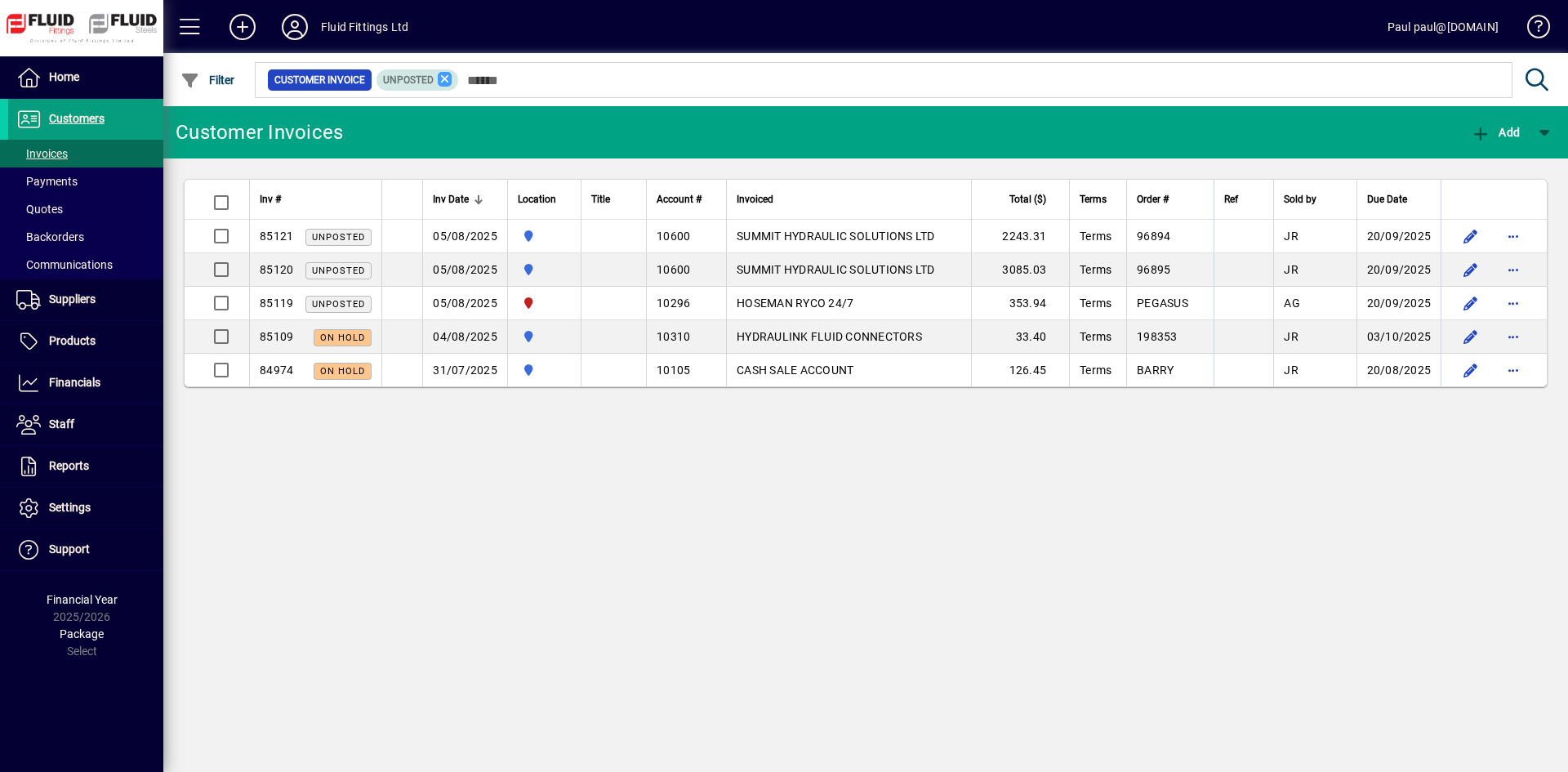 click at bounding box center (445, 79) 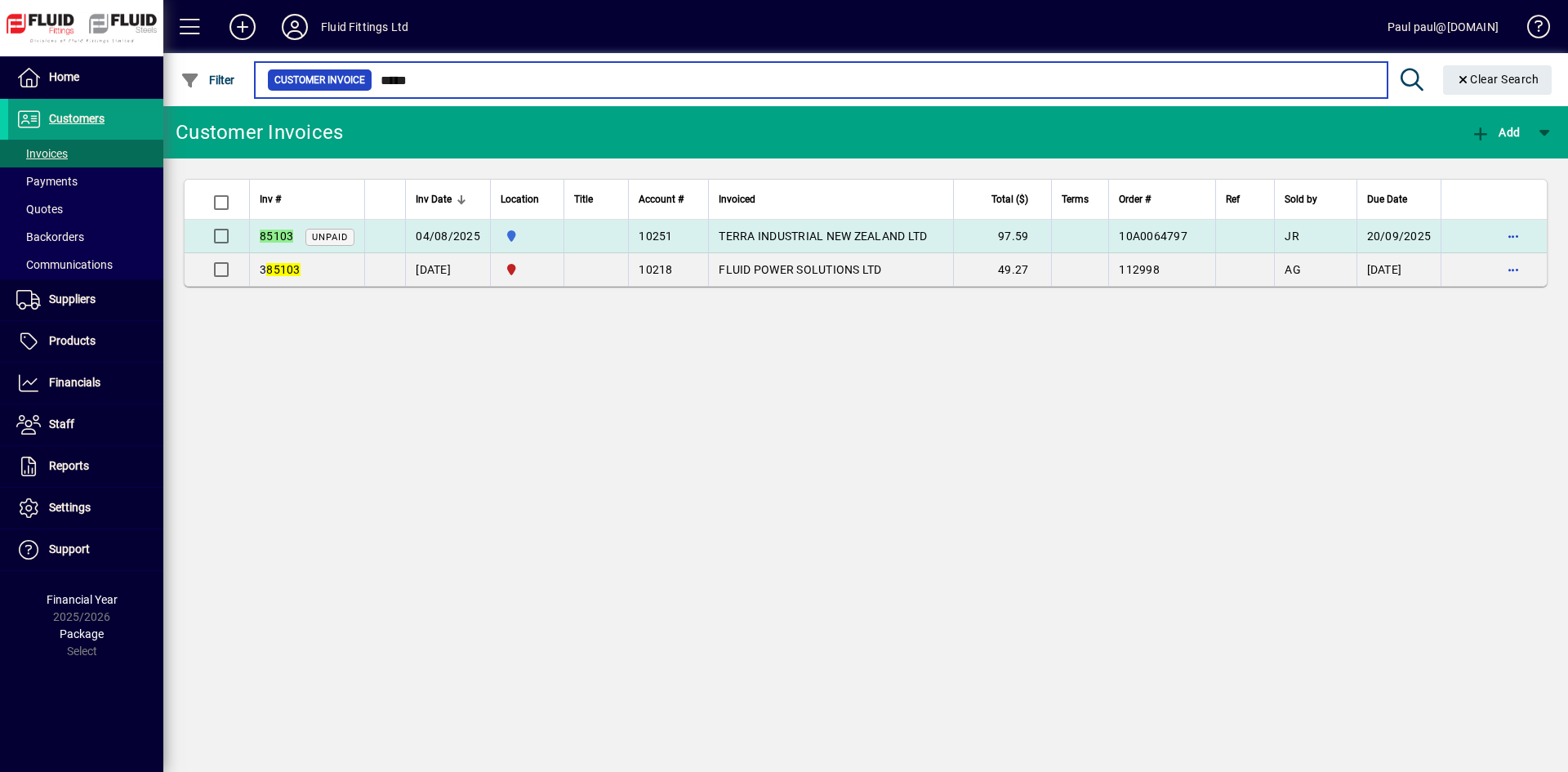 type on "*****" 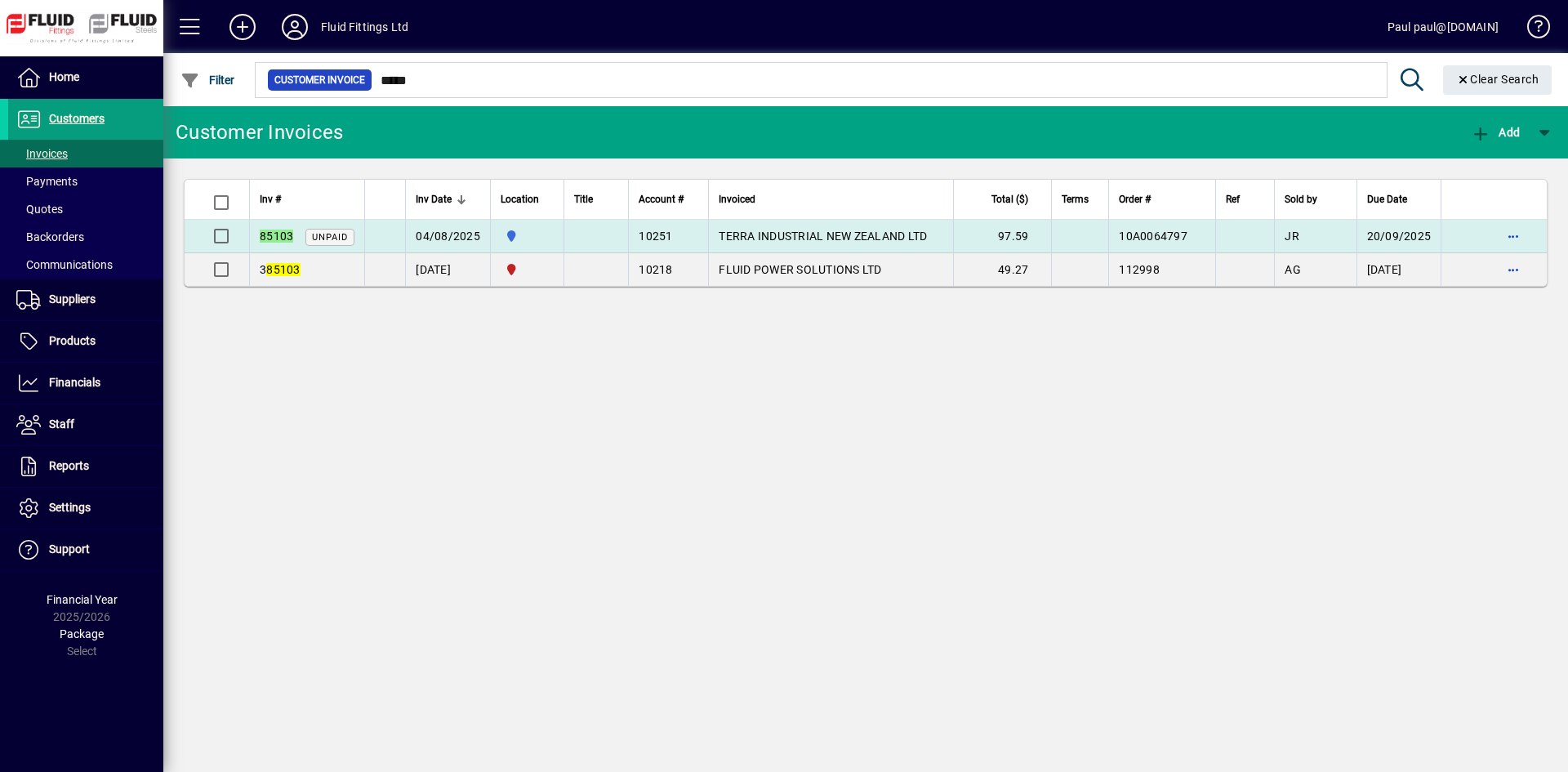 click on "TERRA INDUSTRIAL NEW ZEALAND LTD" at bounding box center (822, 236) 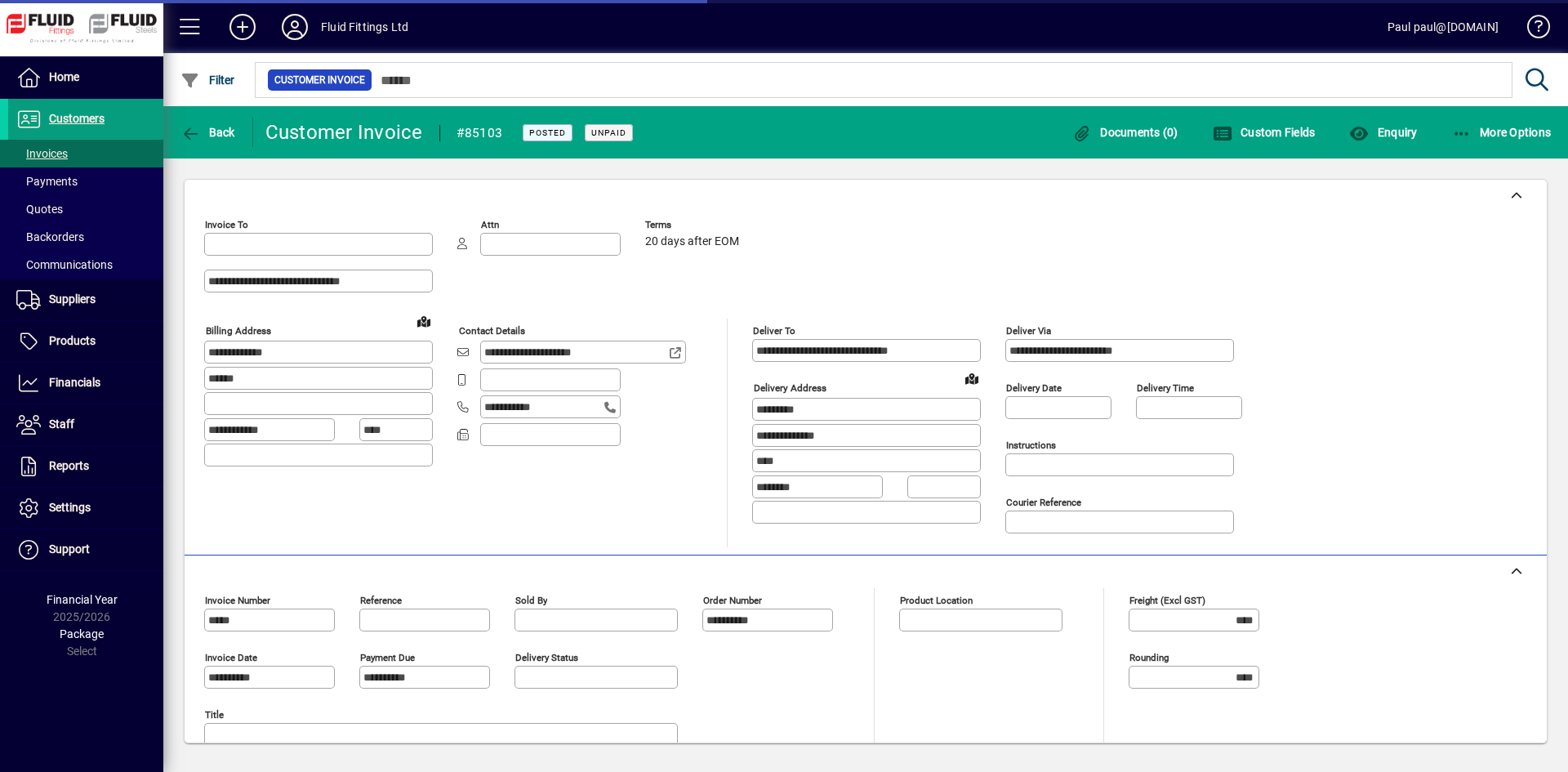 type on "**********" 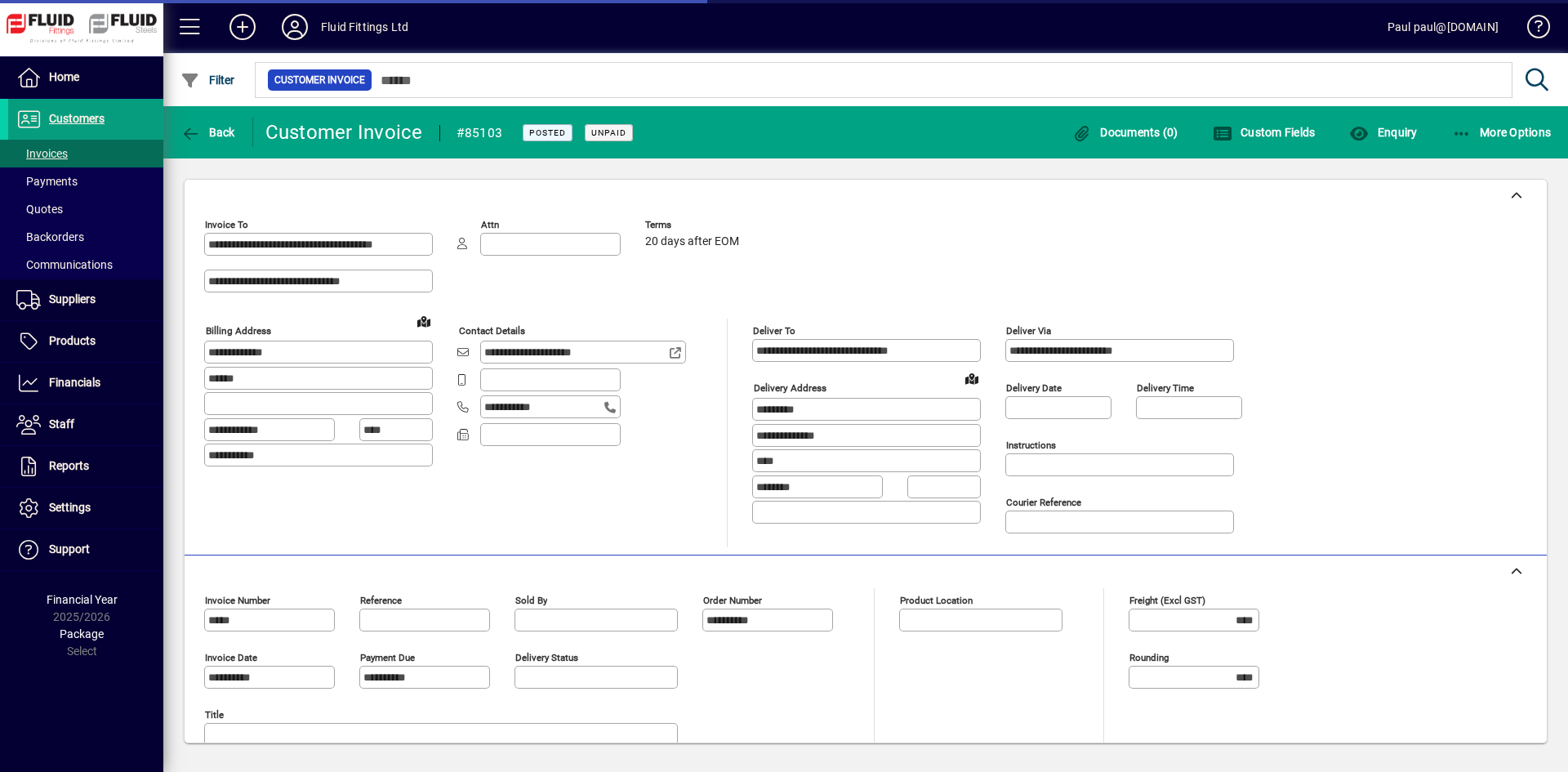 type on "********" 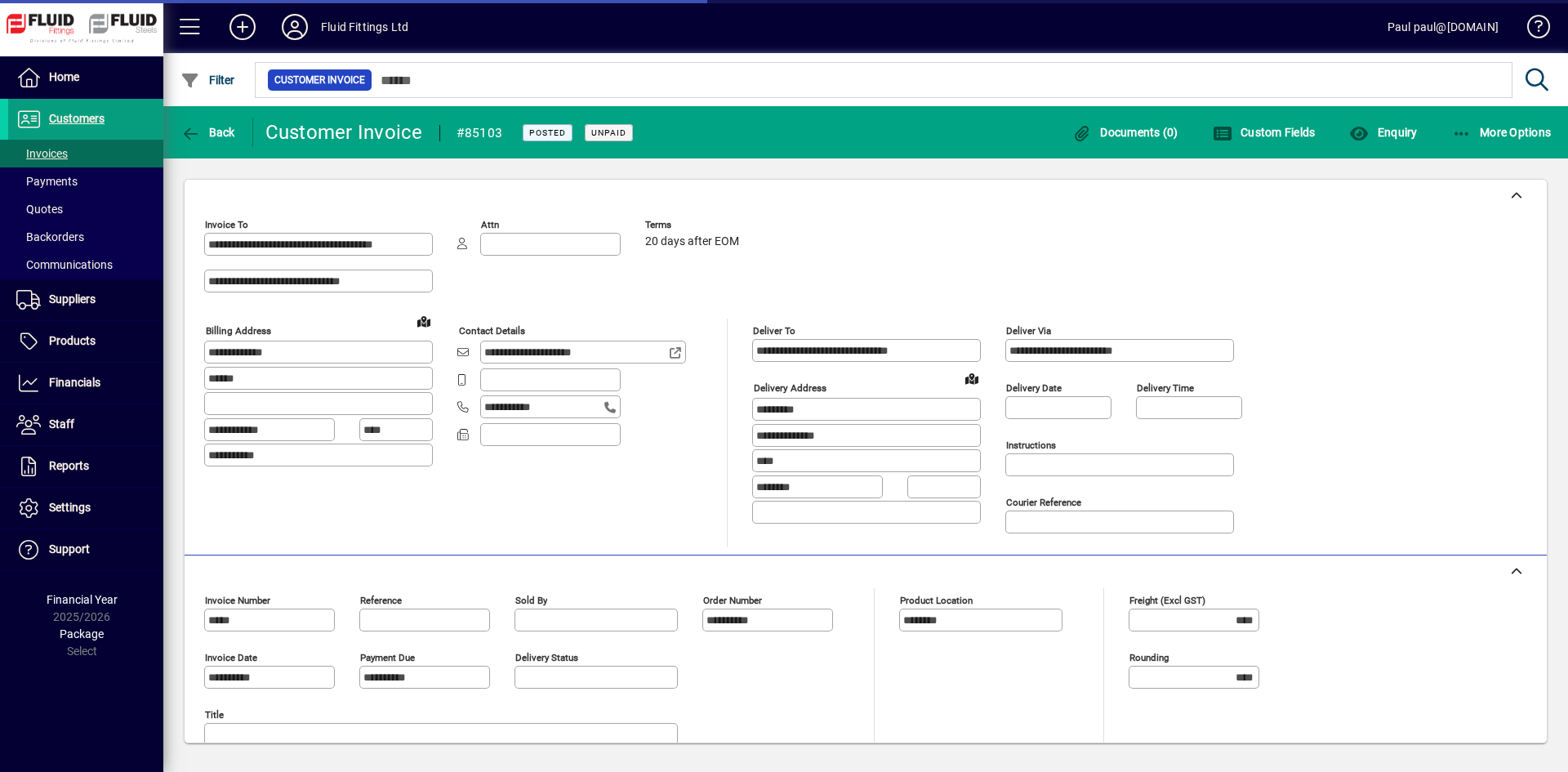 type on "**********" 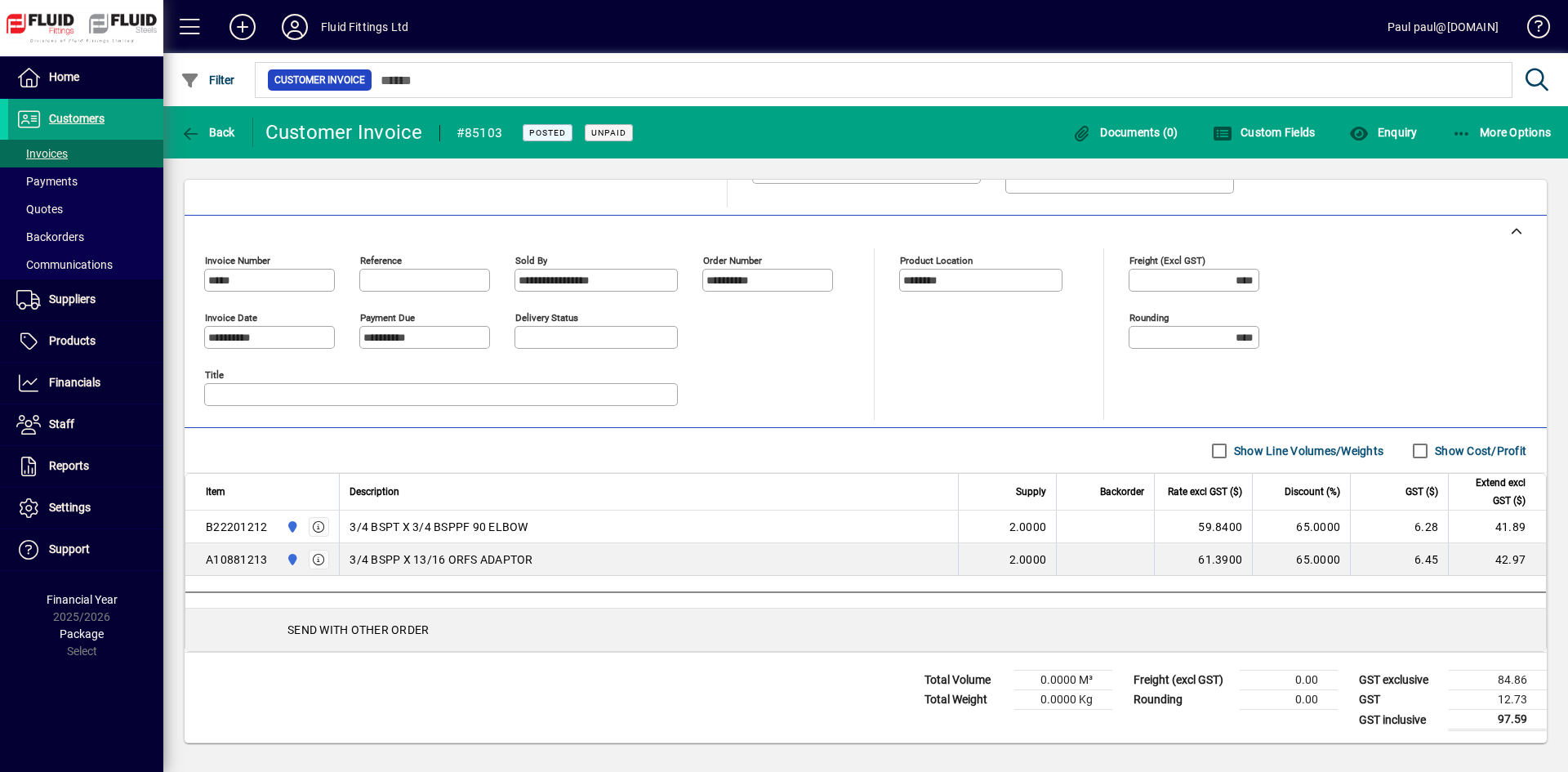 scroll, scrollTop: 341, scrollLeft: 0, axis: vertical 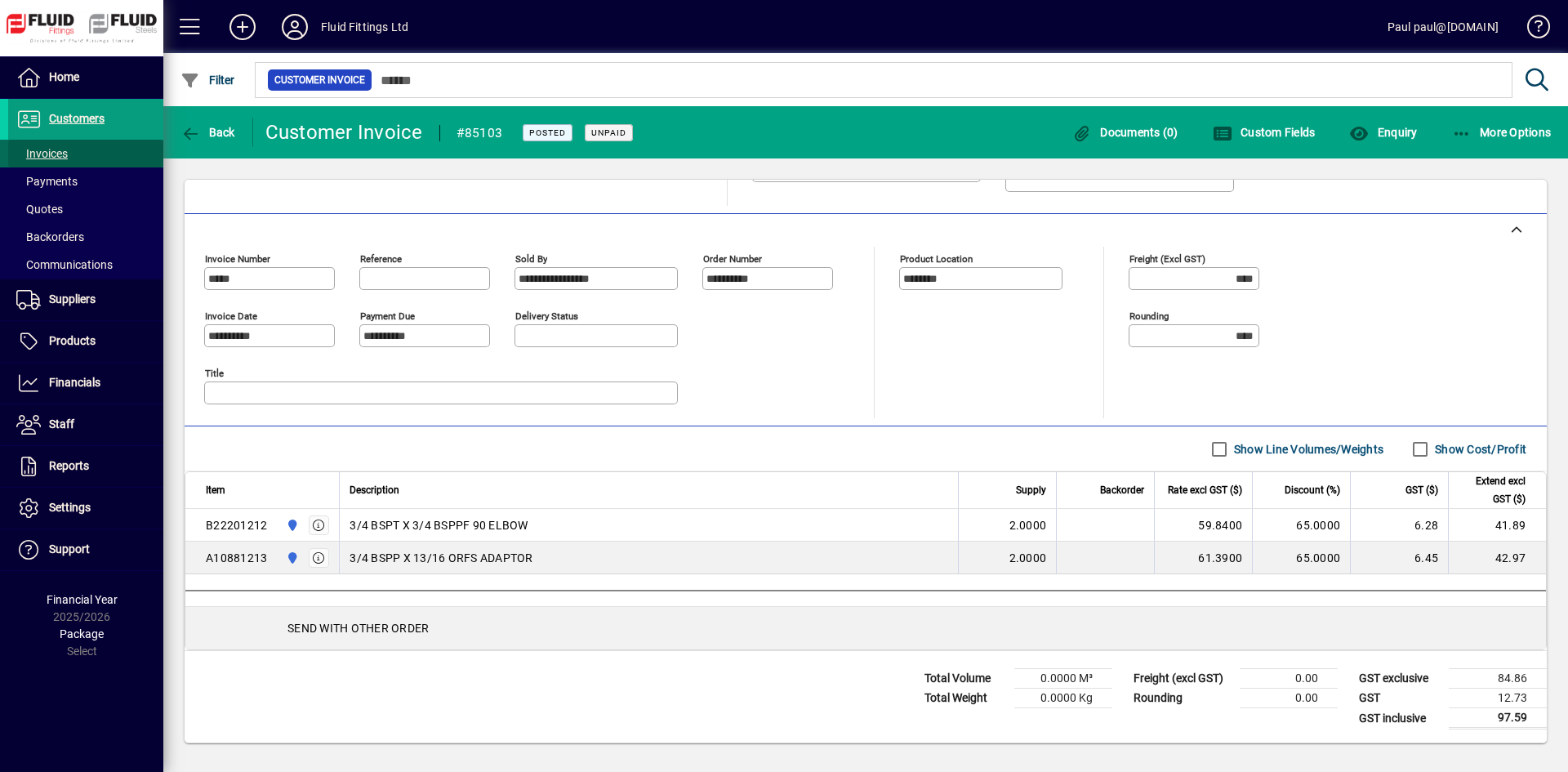 click on "Invoices" at bounding box center [42, 154] 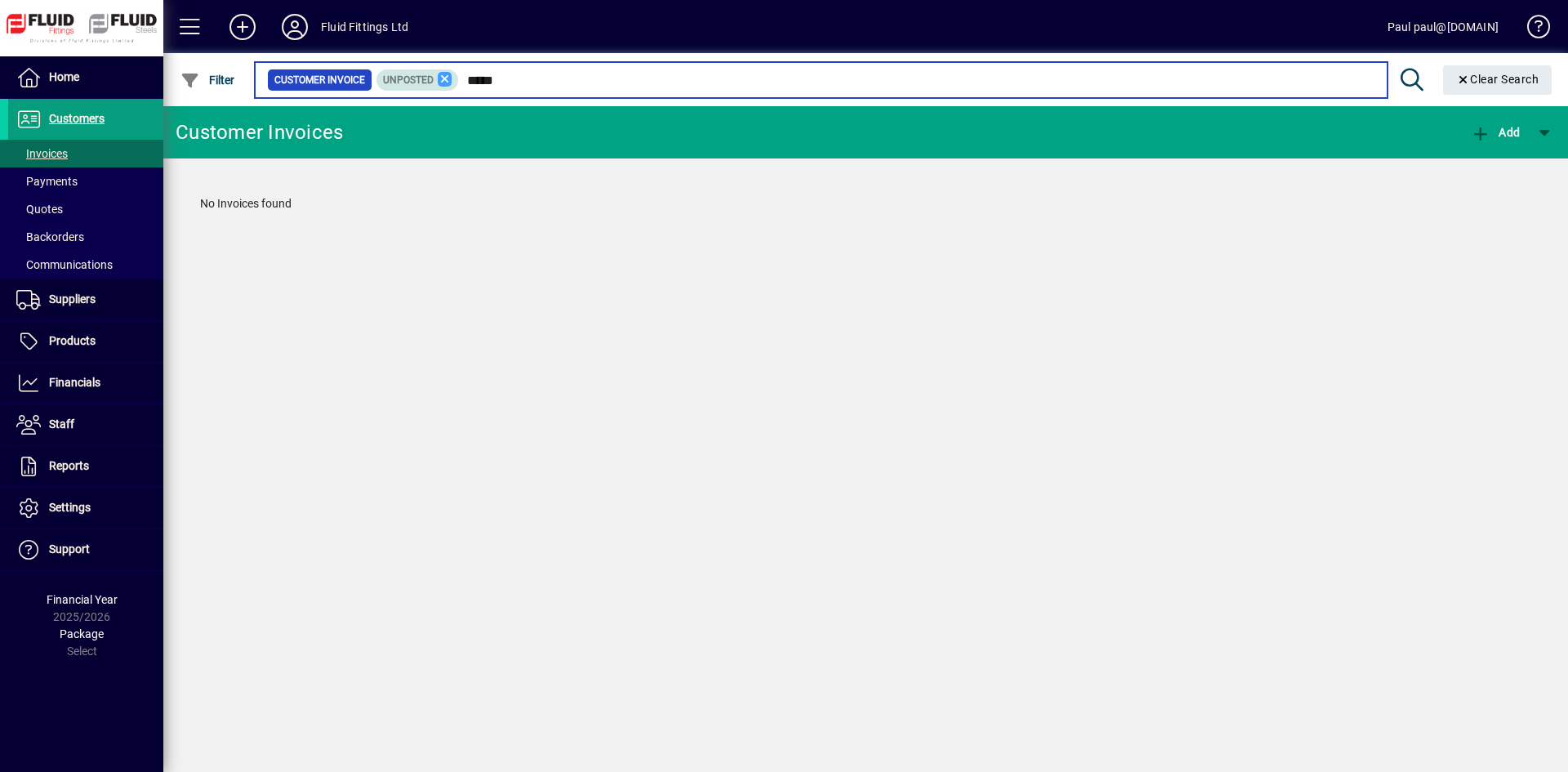type on "*****" 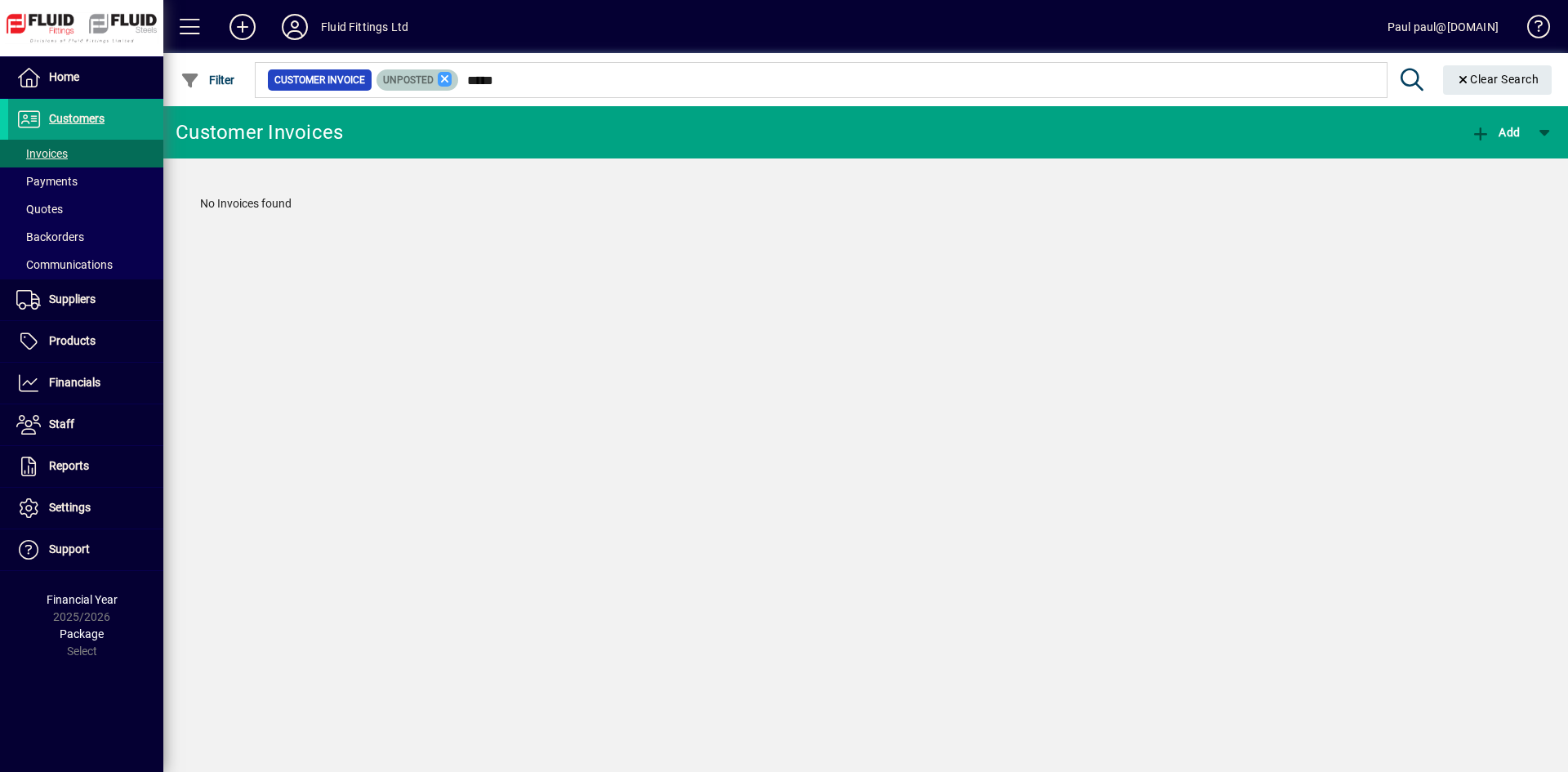 click at bounding box center [445, 79] 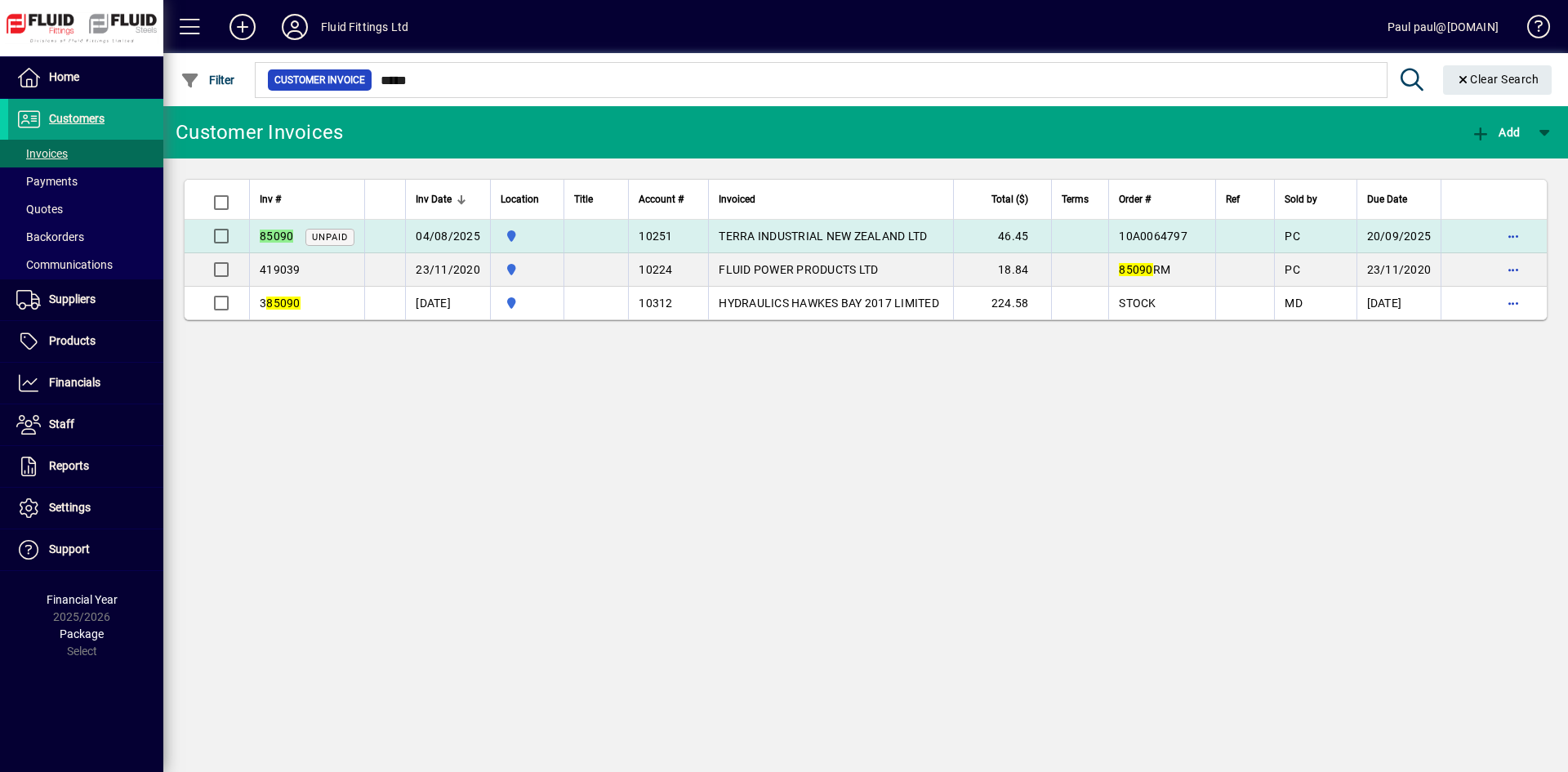 click on "TERRA INDUSTRIAL NEW ZEALAND LTD" at bounding box center [822, 236] 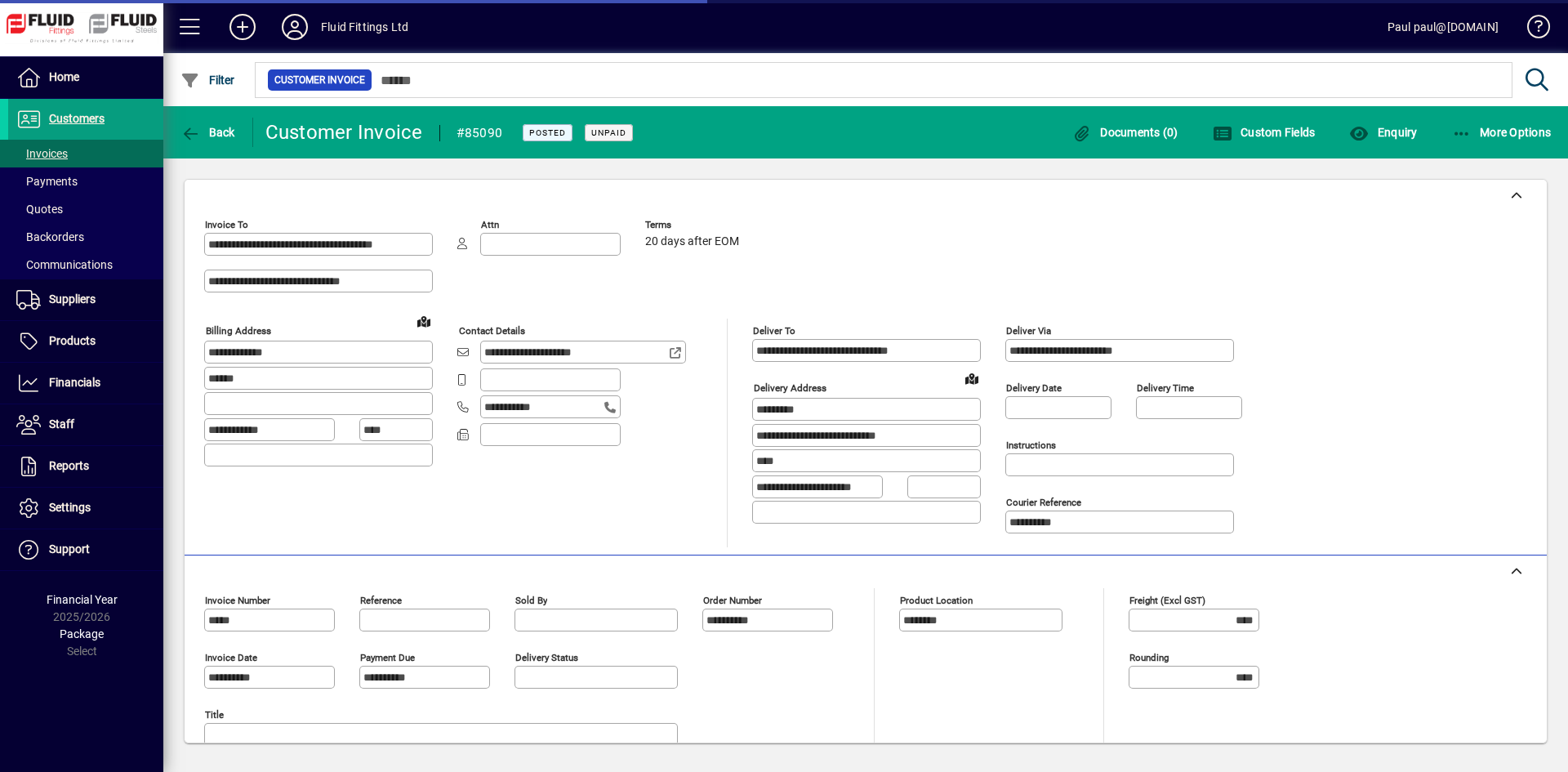 type on "**********" 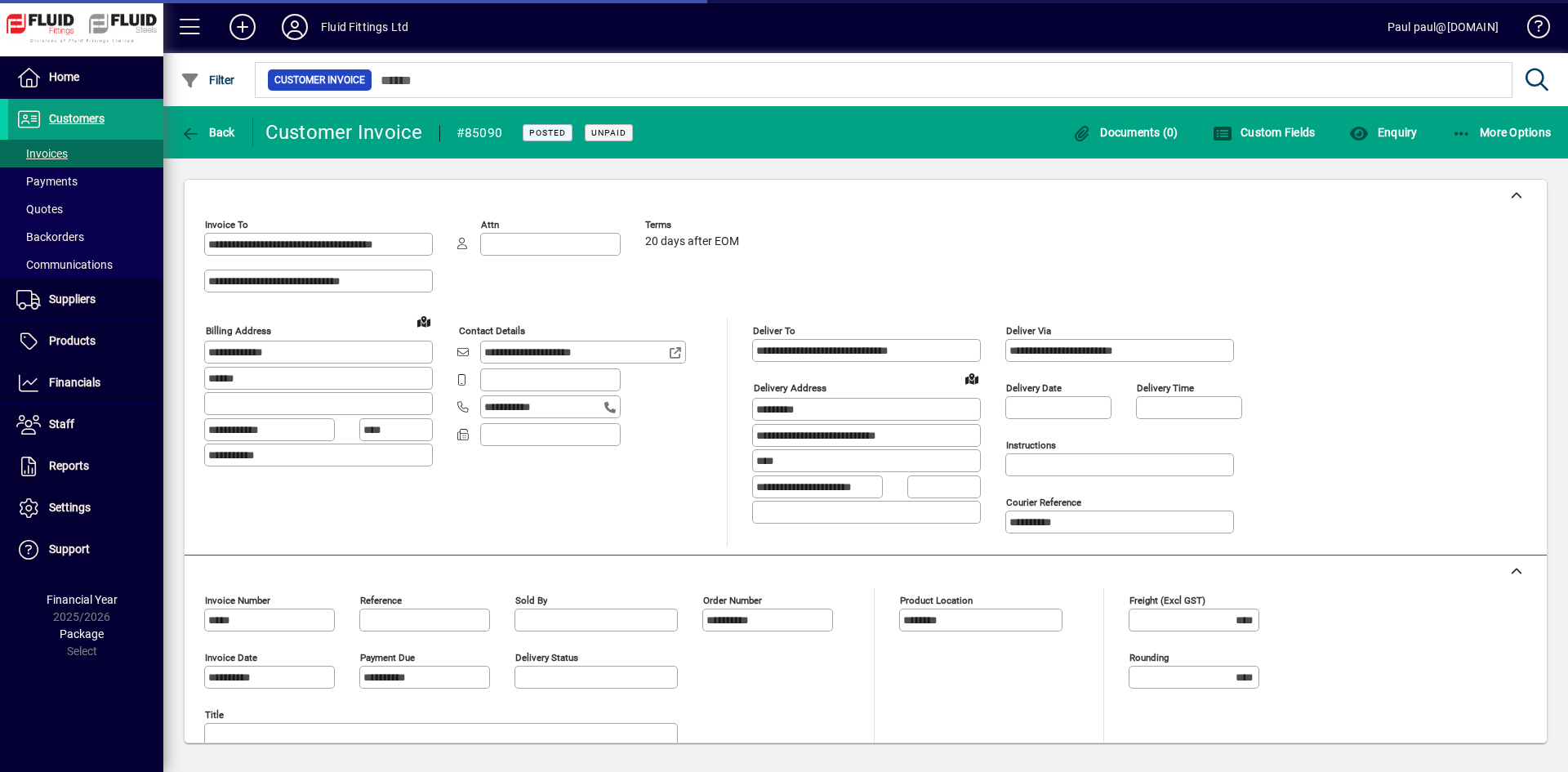 type on "*********" 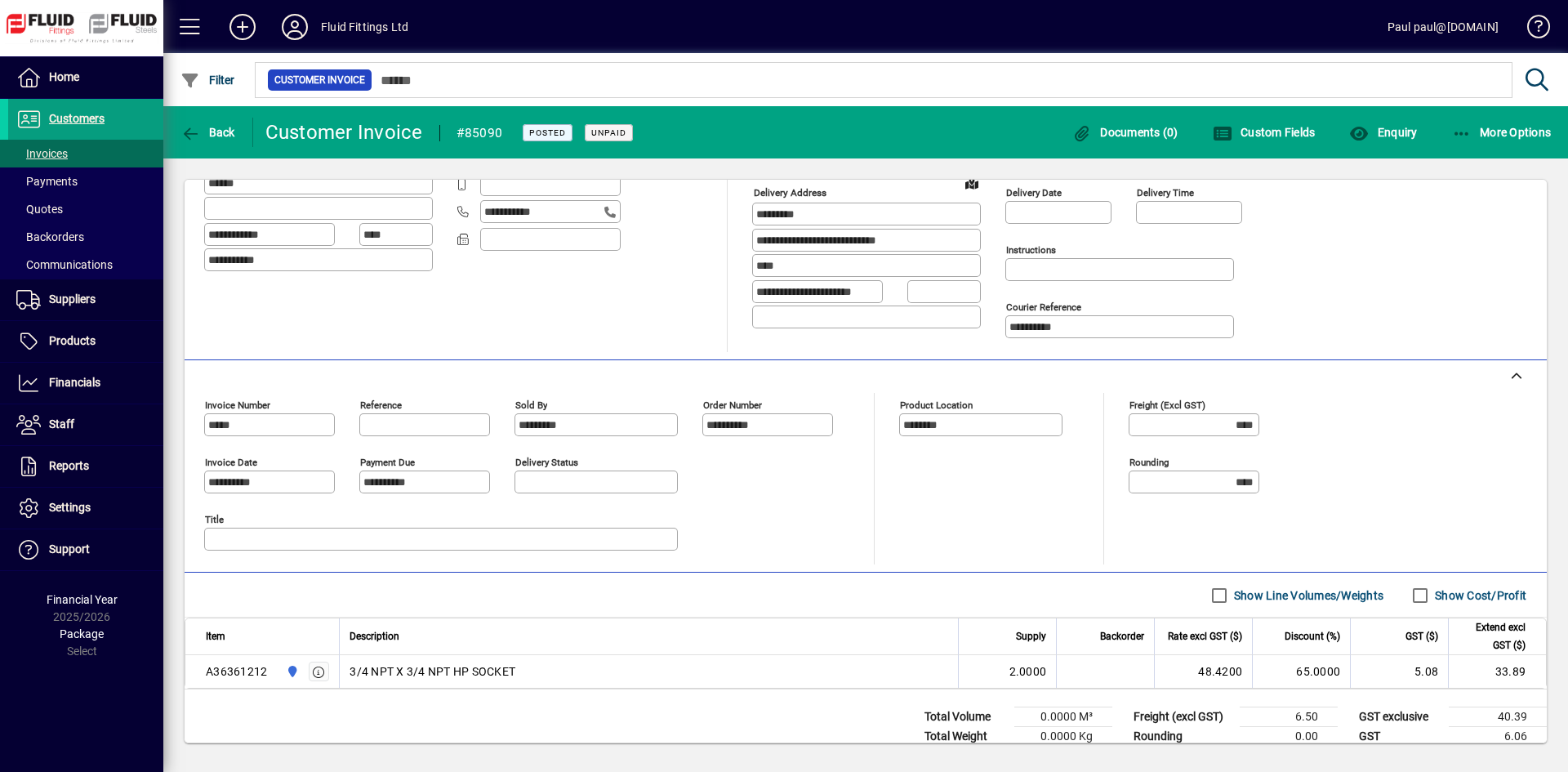 scroll, scrollTop: 234, scrollLeft: 0, axis: vertical 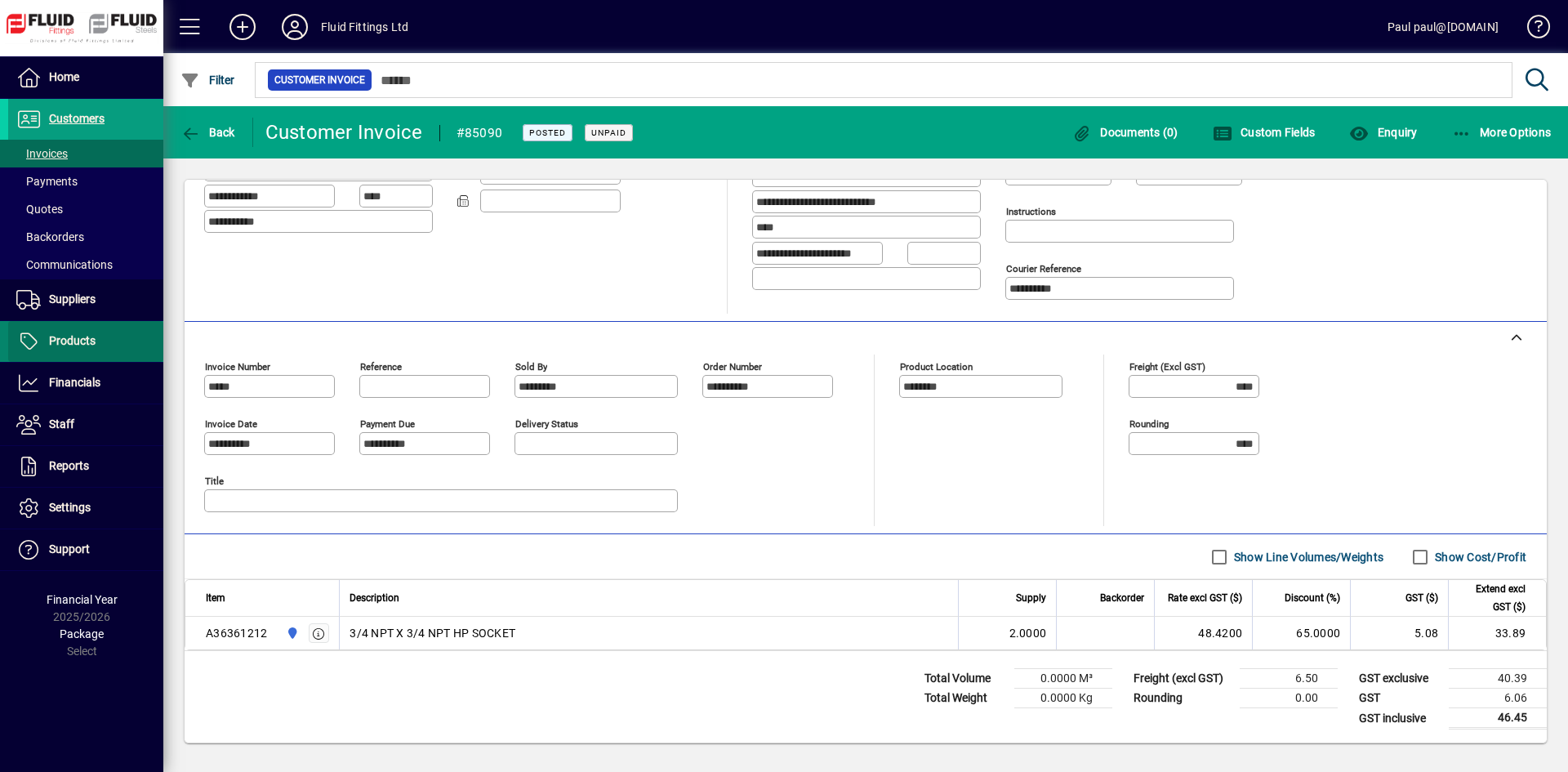 click on "Products" at bounding box center (72, 341) 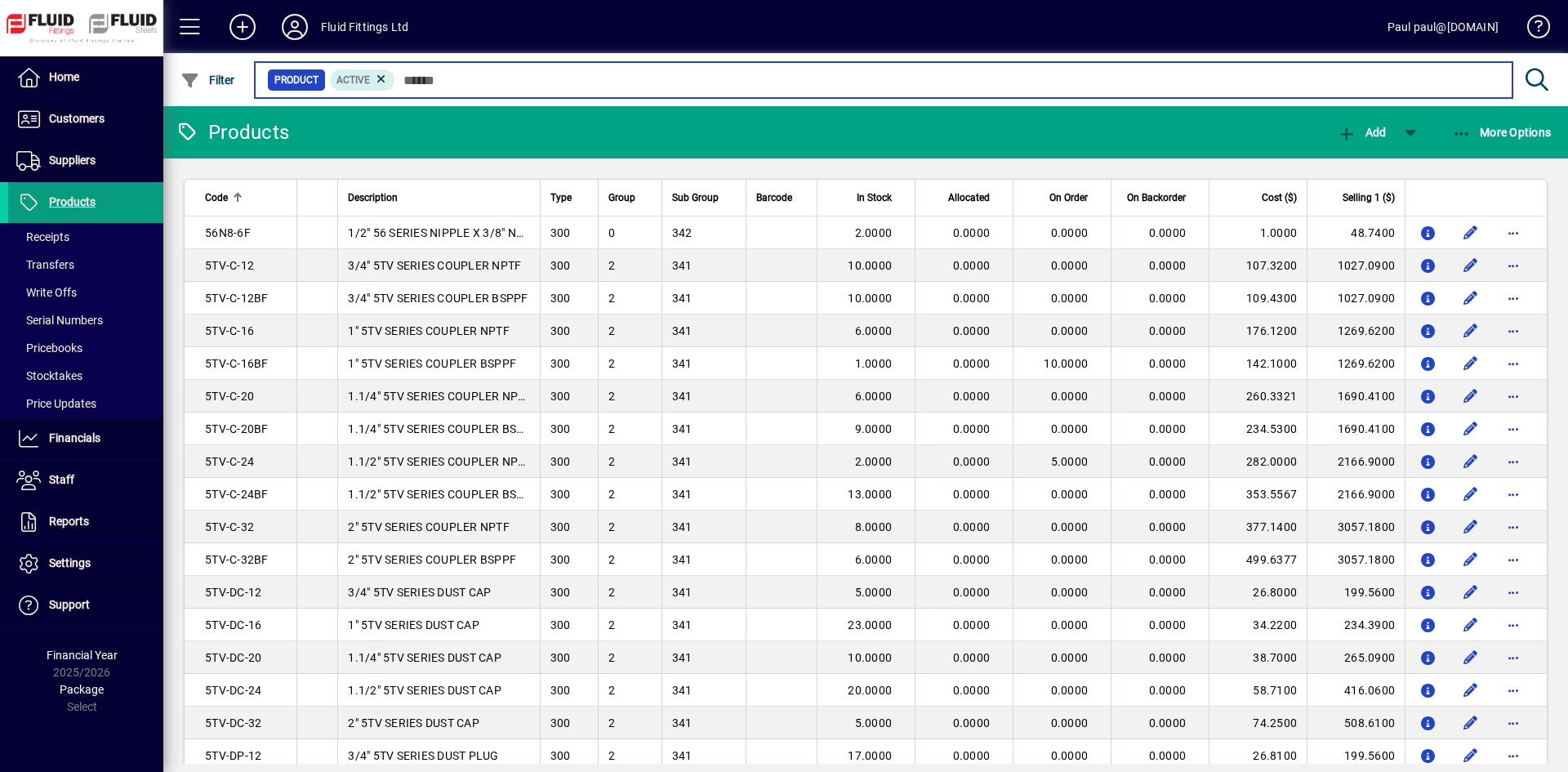 click at bounding box center [947, 80] 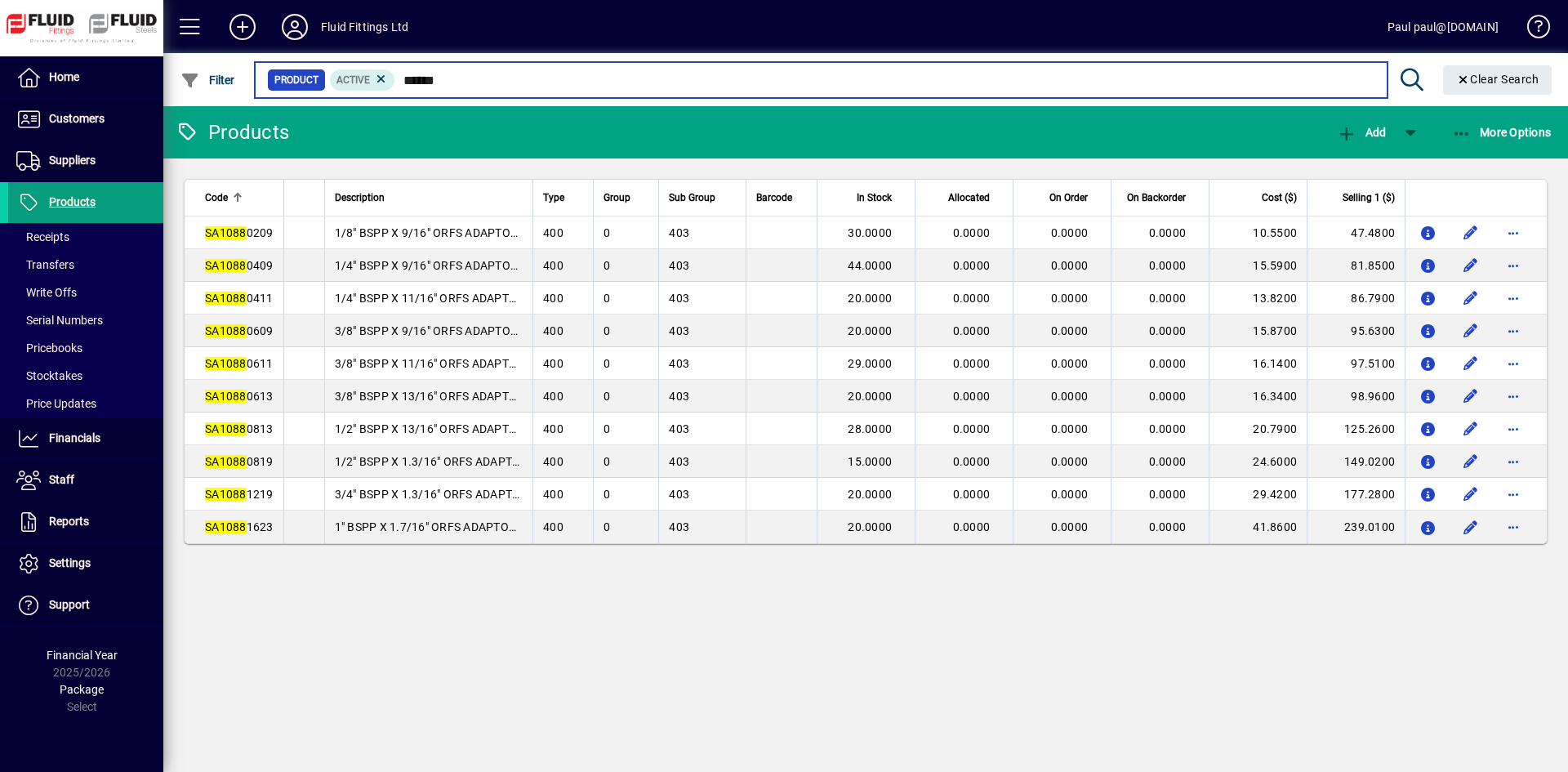 drag, startPoint x: 412, startPoint y: 78, endPoint x: 730, endPoint y: 82, distance: 318.02516 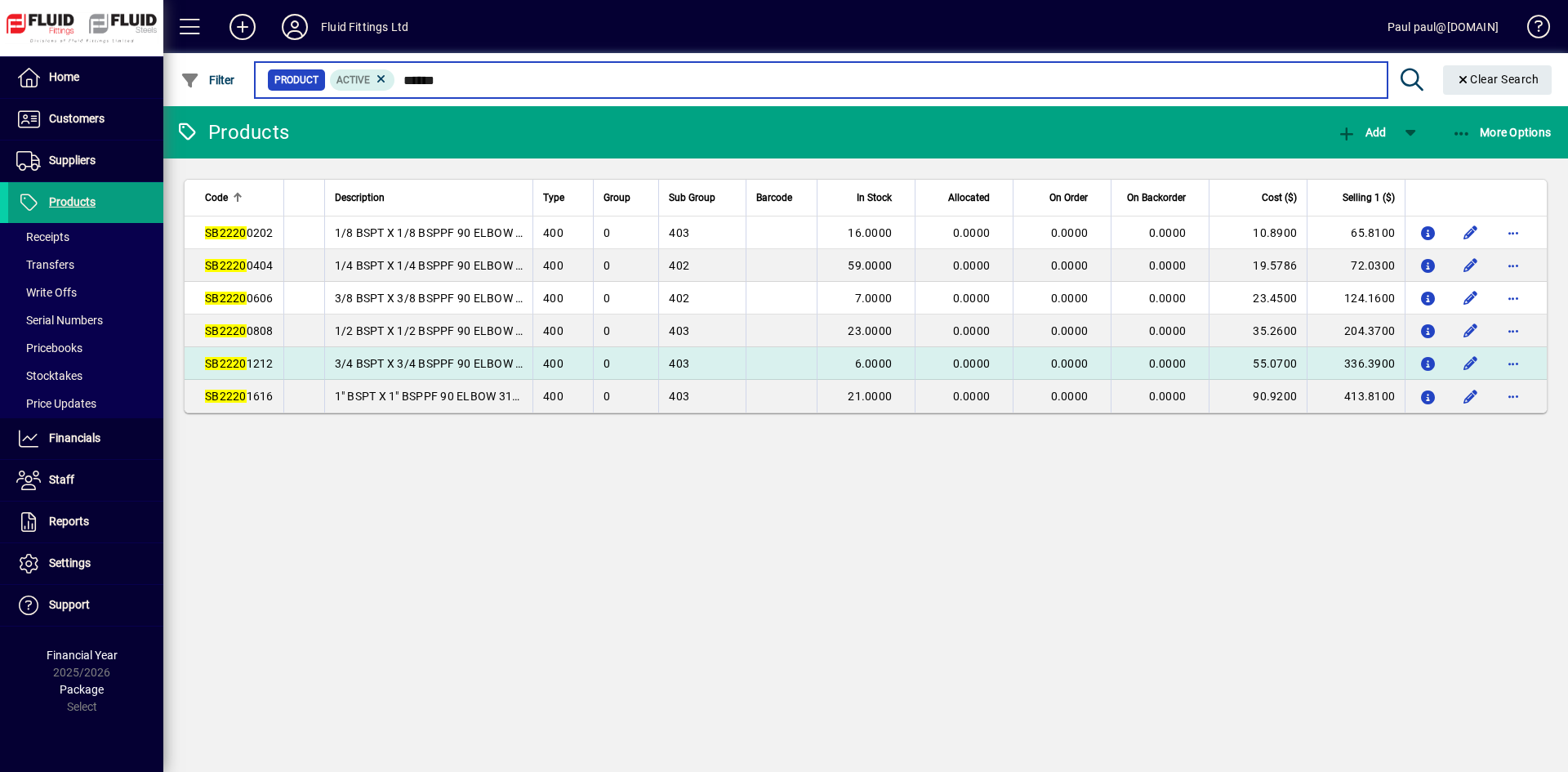 type on "******" 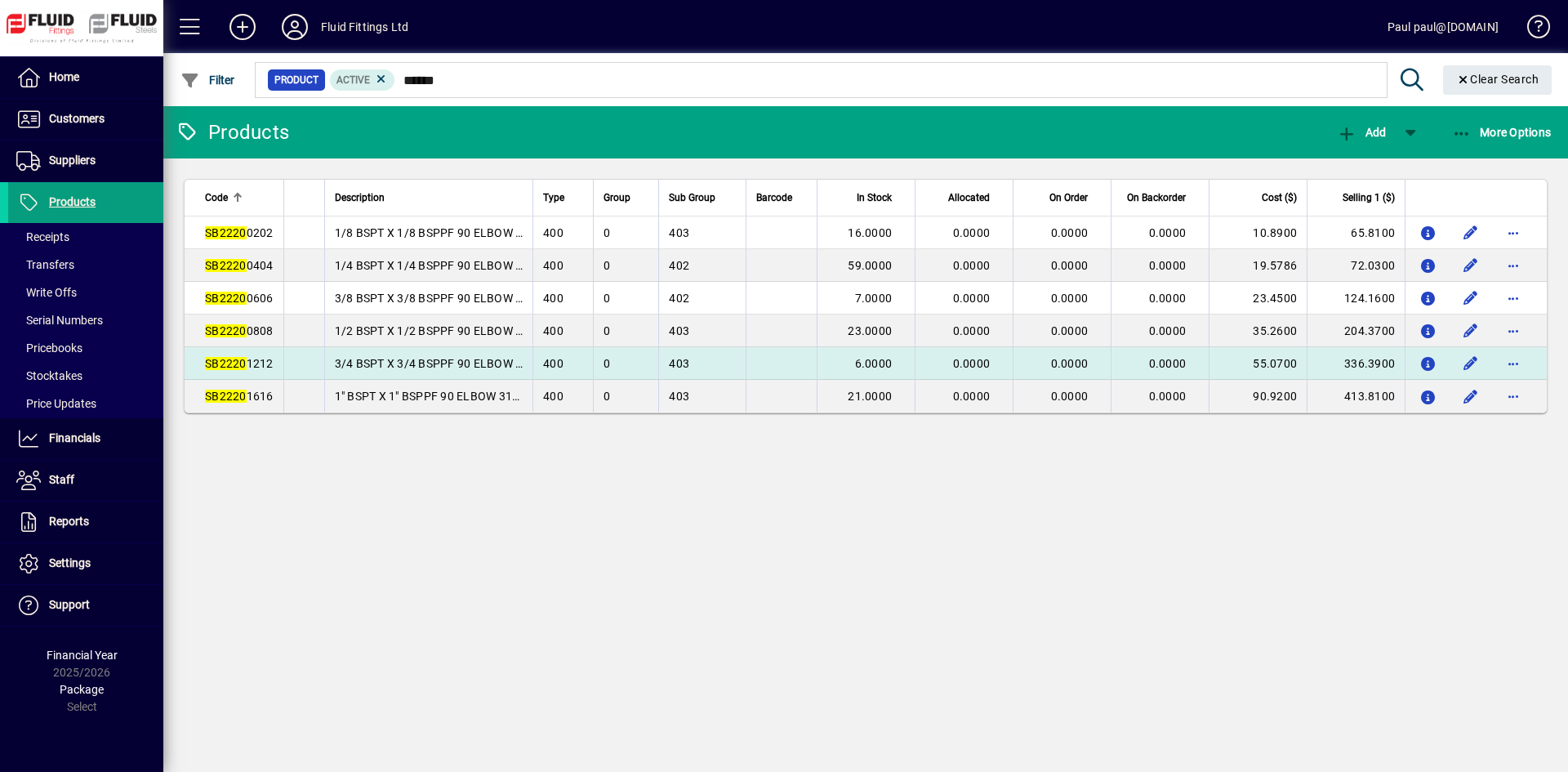 click on "3/4 BSPT X 3/4 BSPPF 90 ELBOW 316SS" at bounding box center (429, 364) 